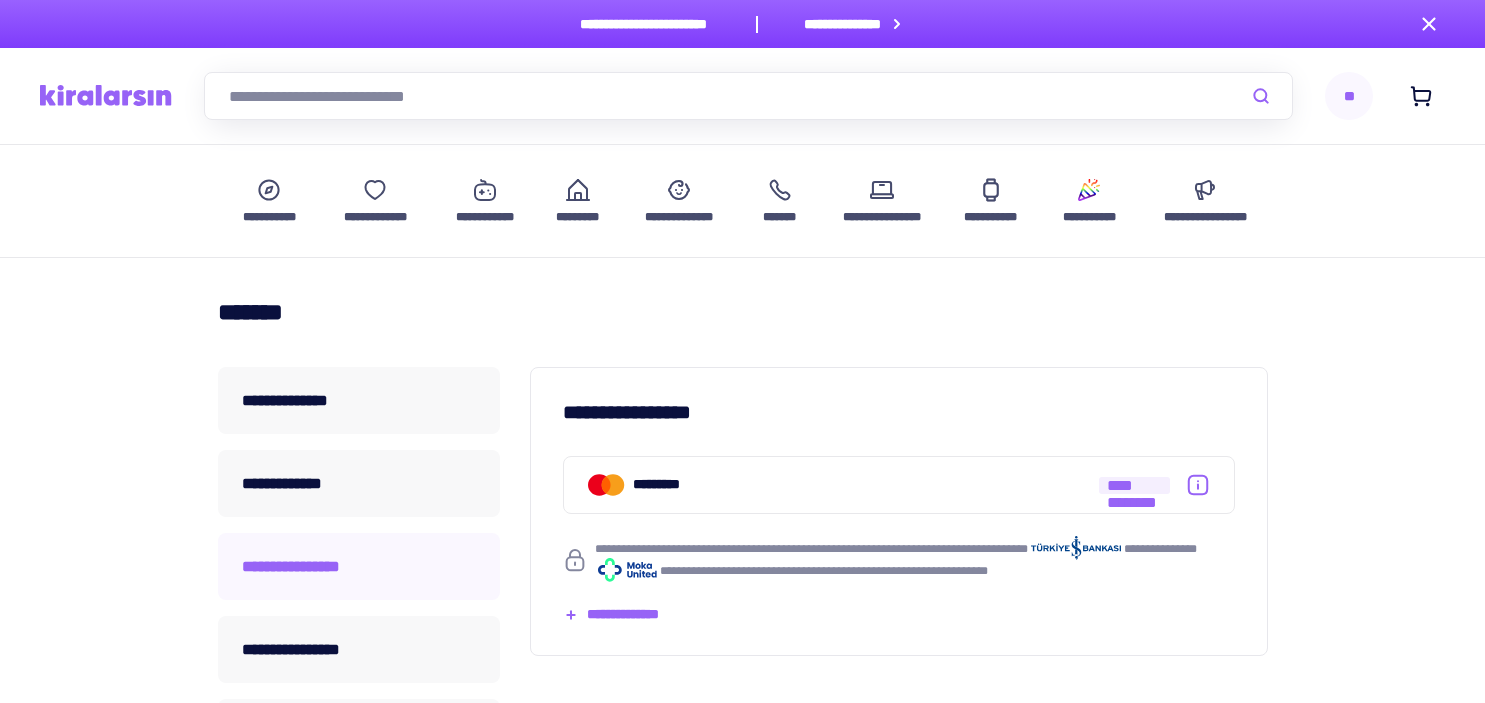 scroll, scrollTop: 211, scrollLeft: 0, axis: vertical 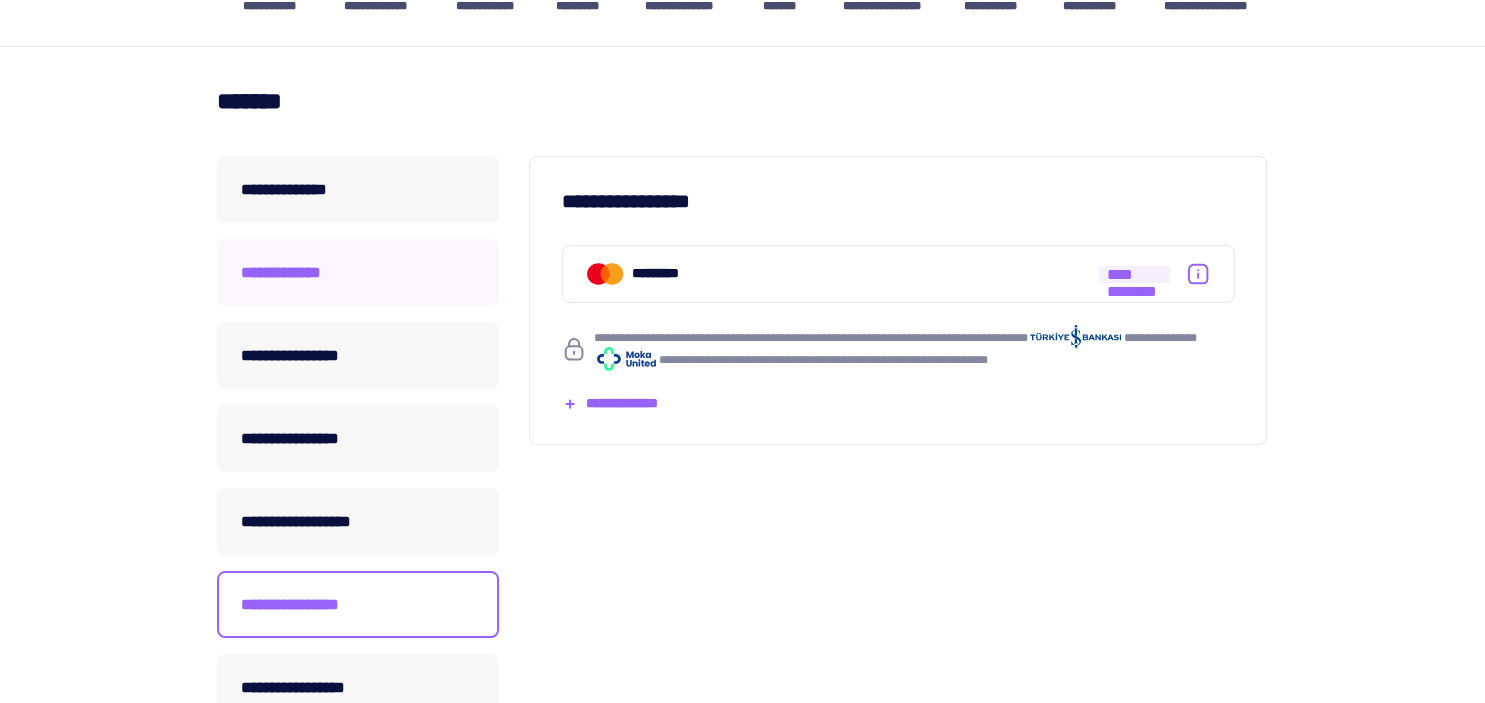 click on "**********" at bounding box center [358, 272] 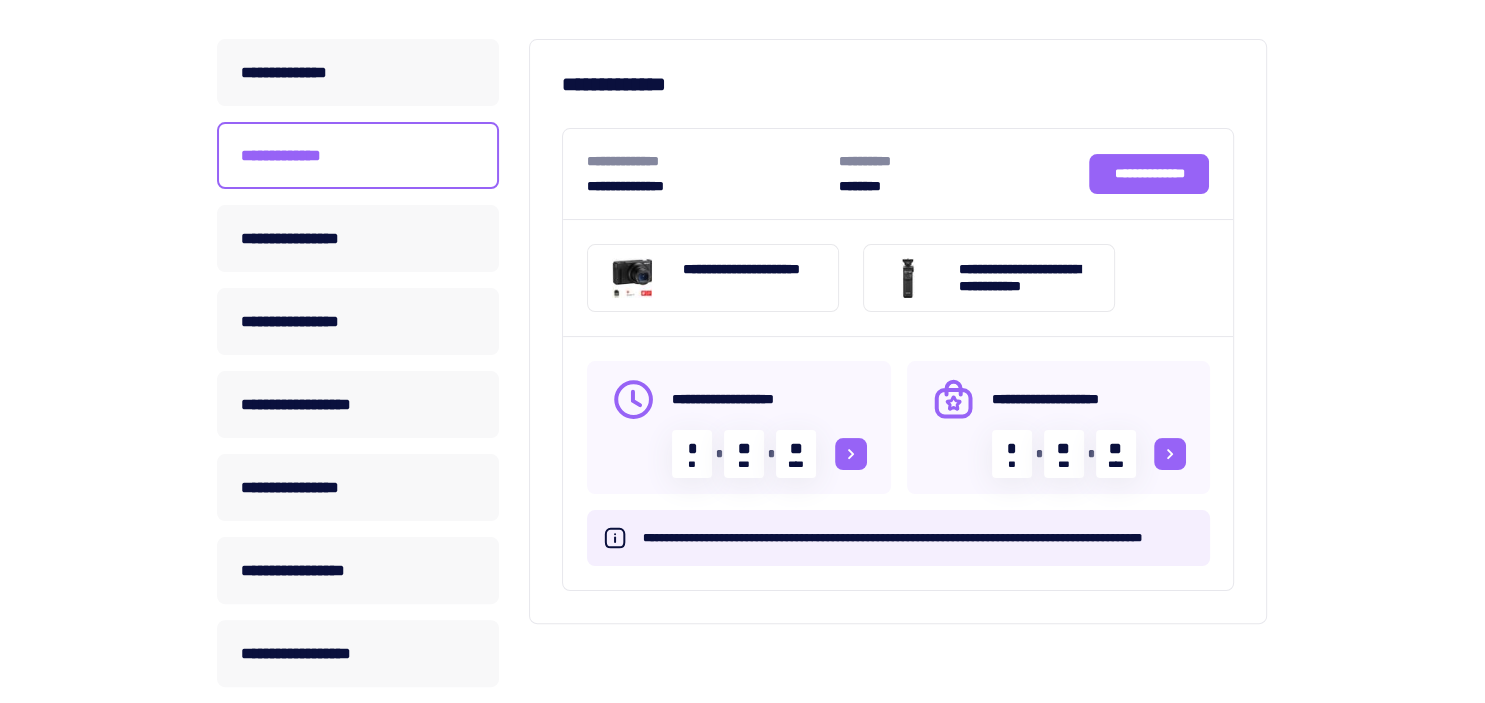 scroll, scrollTop: 316, scrollLeft: 0, axis: vertical 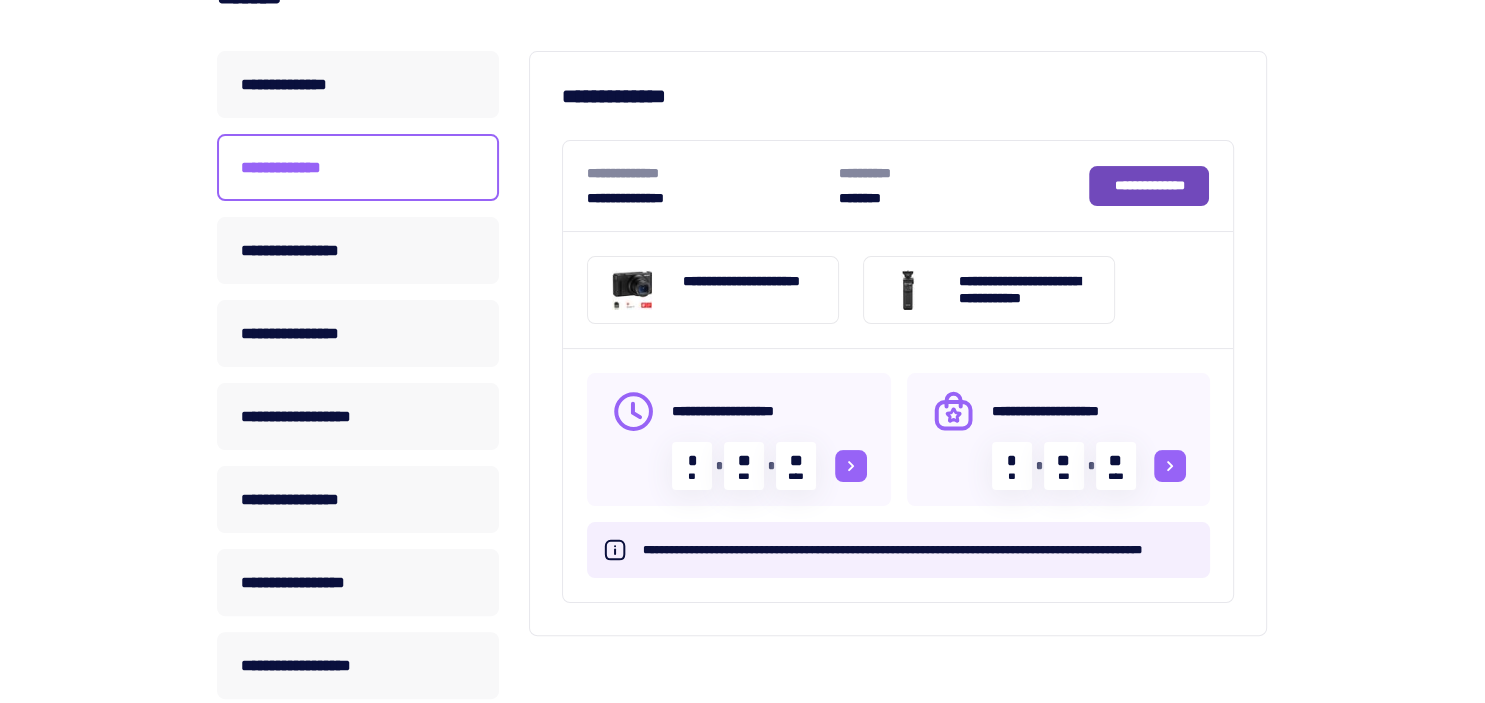 click on "**********" at bounding box center (1149, 186) 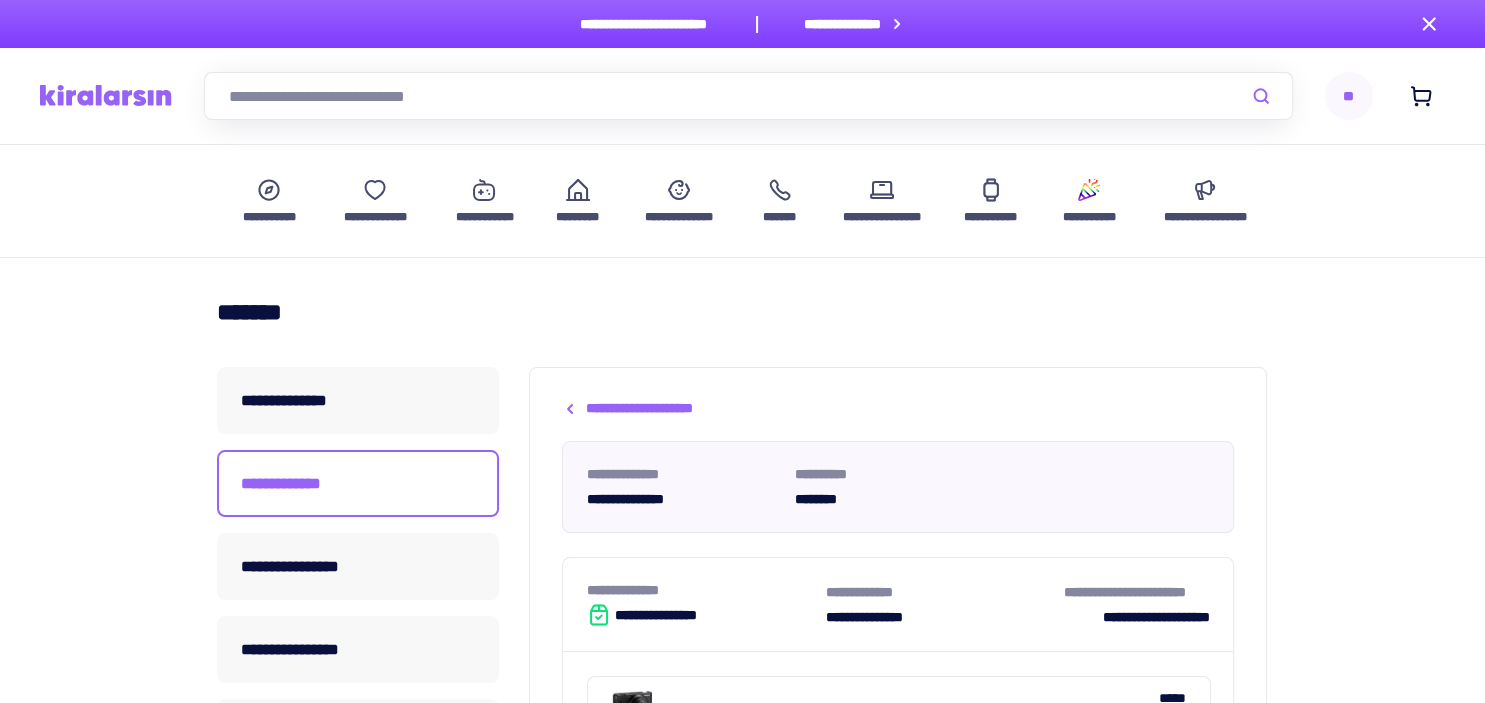 click on "**********" at bounding box center [1205, 201] 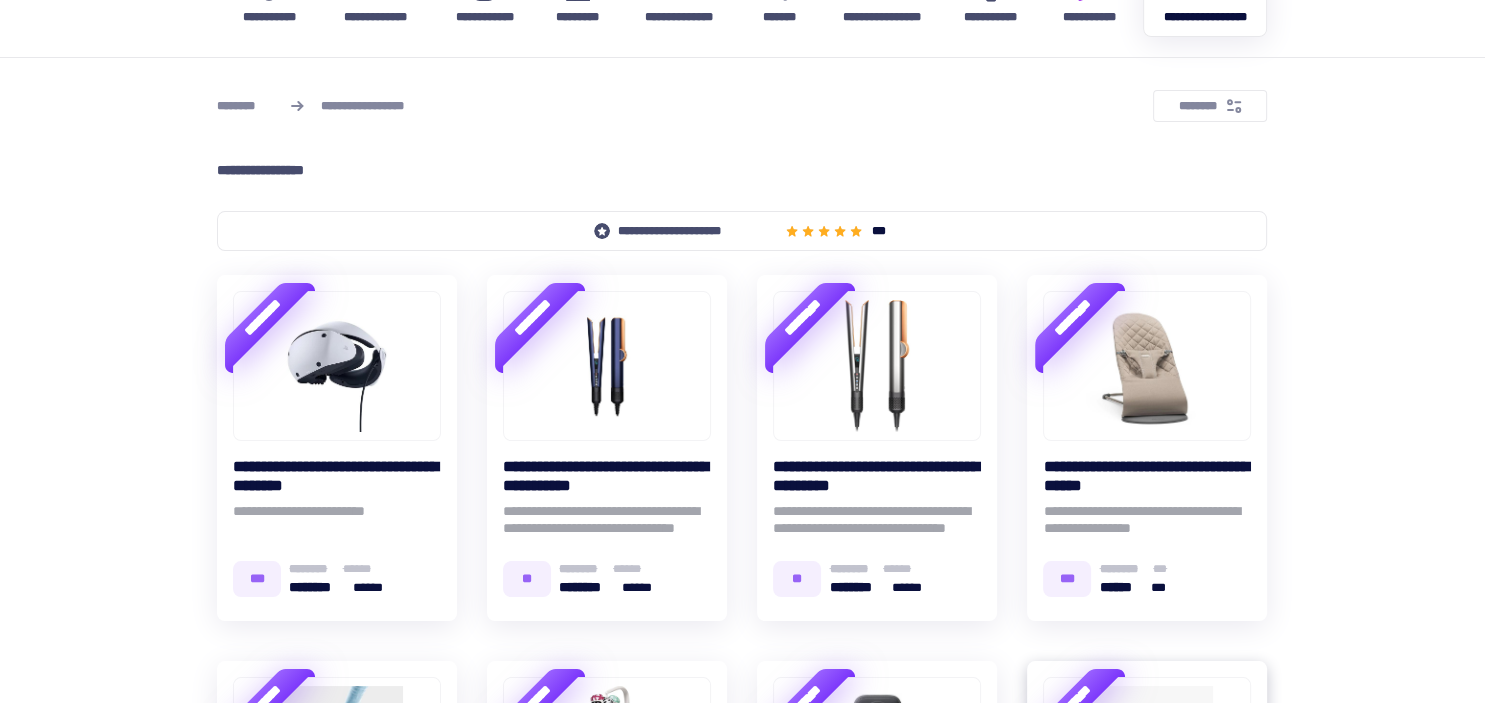 scroll, scrollTop: 538, scrollLeft: 0, axis: vertical 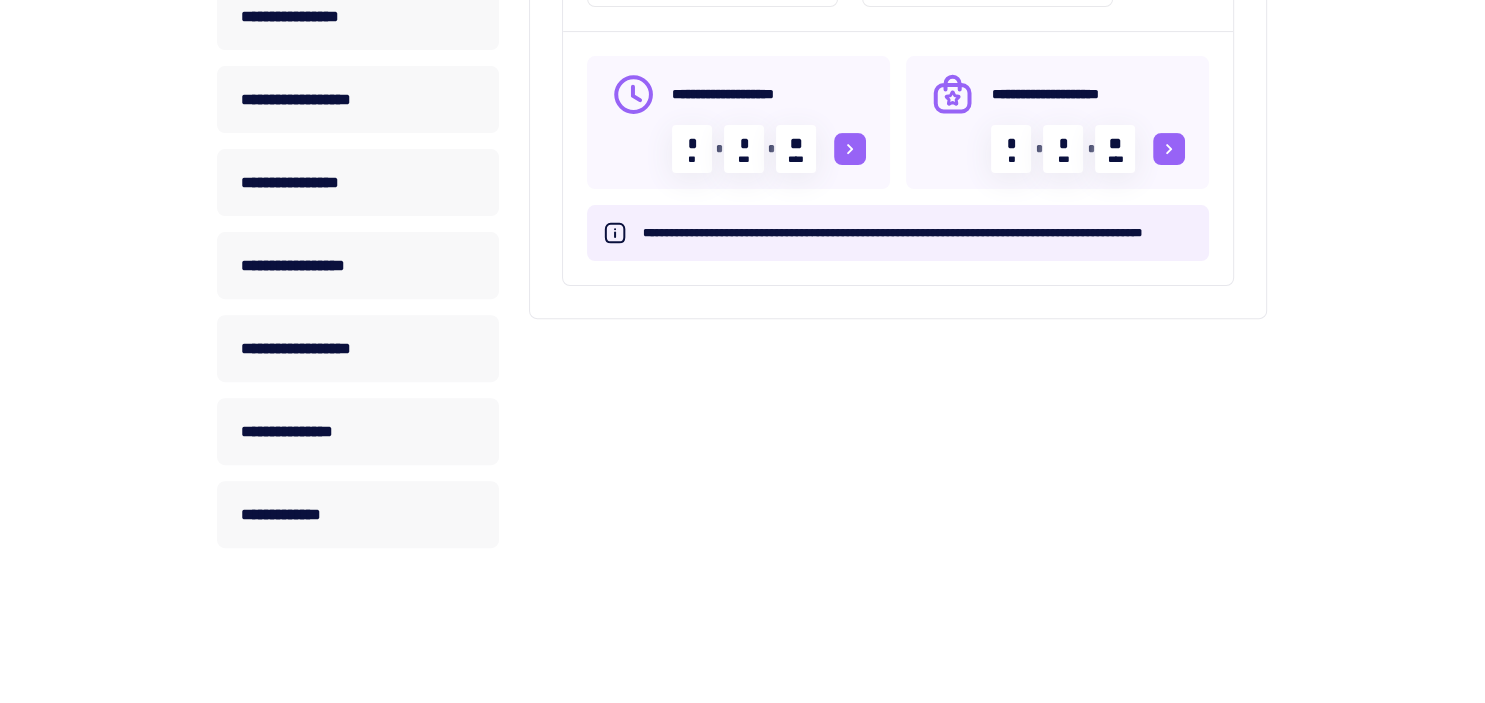 click on "**********" at bounding box center (358, -150) 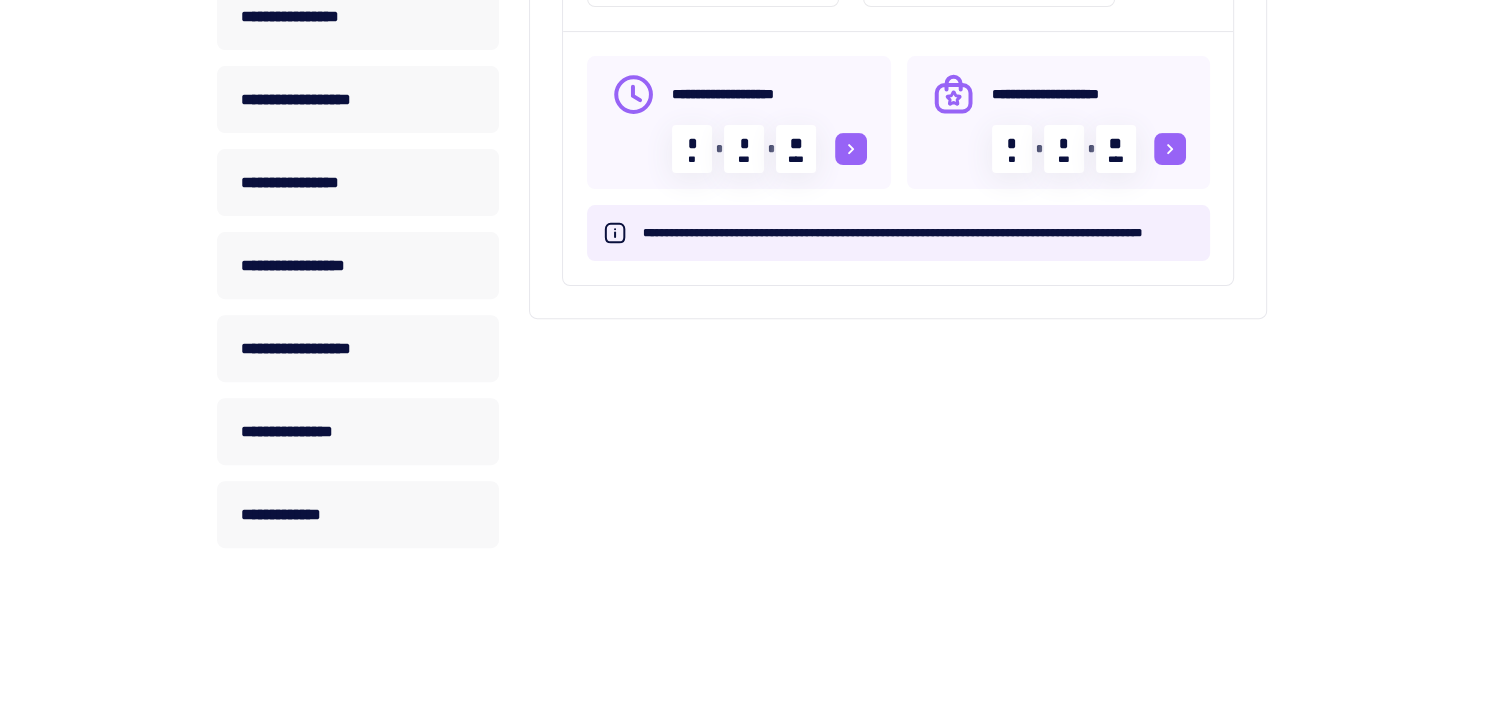 scroll, scrollTop: 316, scrollLeft: 0, axis: vertical 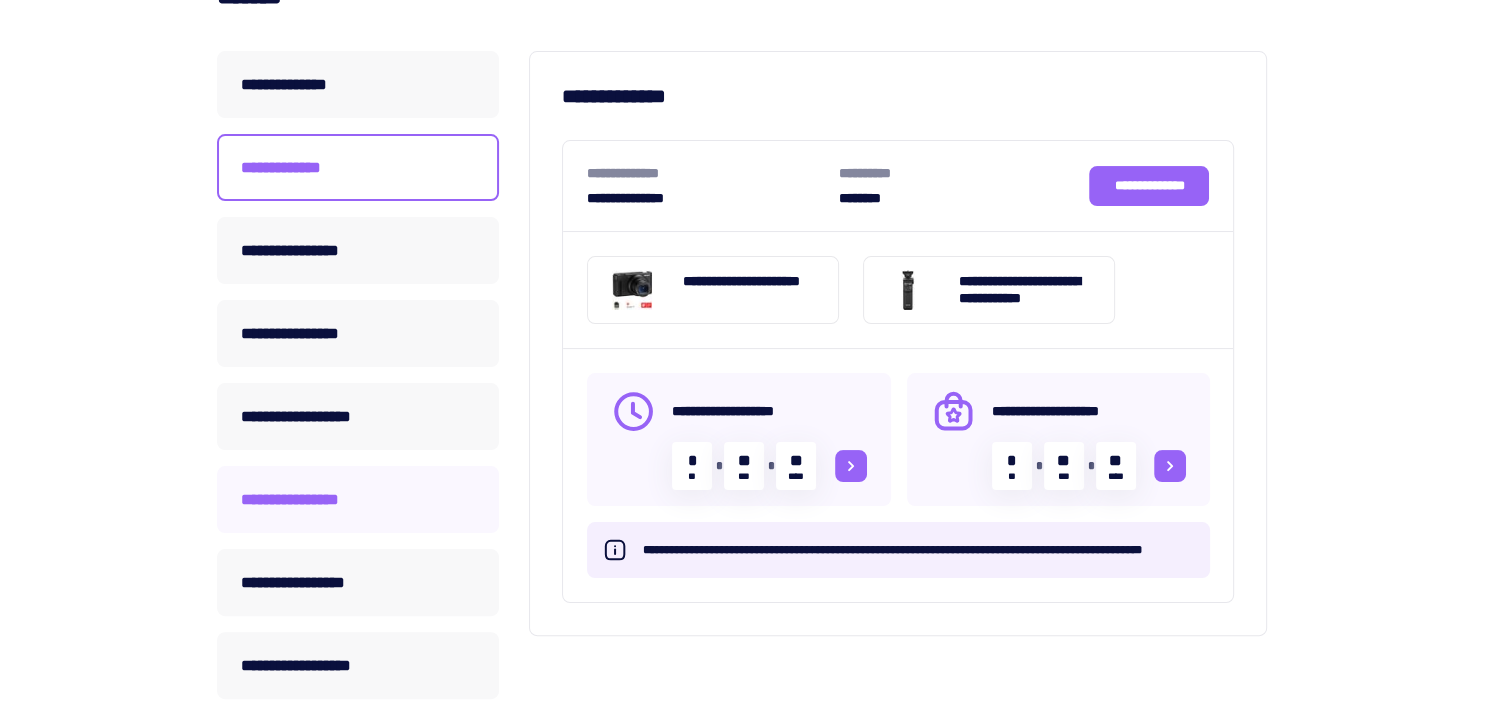 click on "**********" at bounding box center [358, 499] 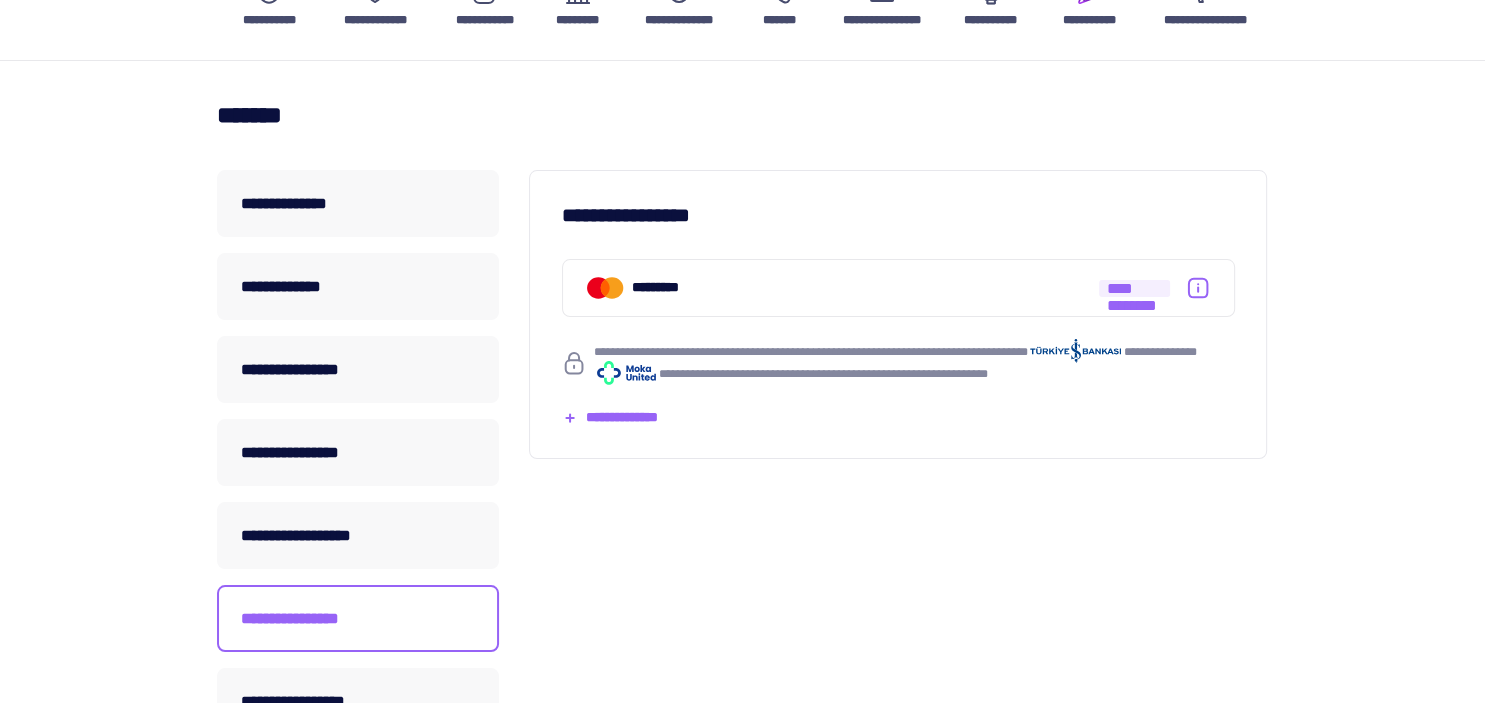 scroll, scrollTop: 211, scrollLeft: 0, axis: vertical 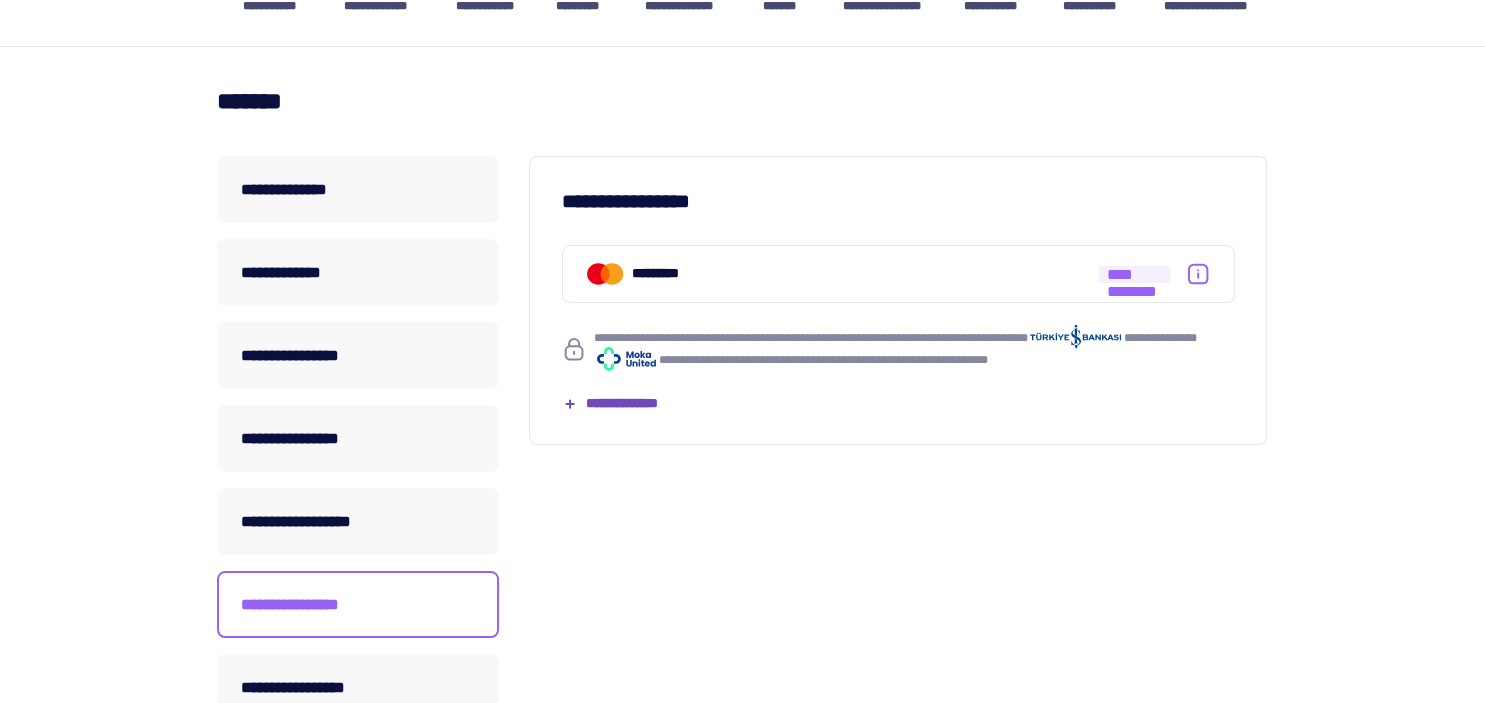 click on "**********" at bounding box center [620, 403] 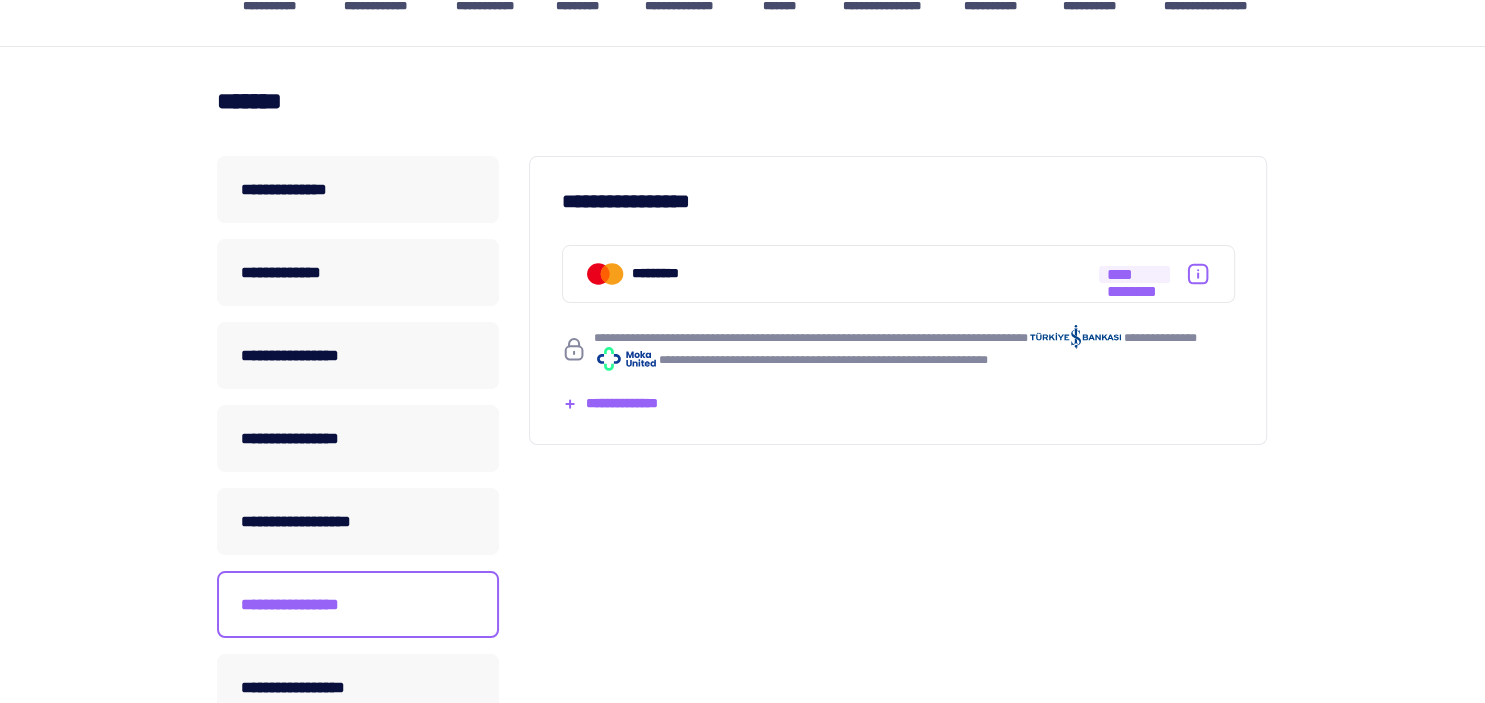 click on "[ADDRESS] [CITY], [STATE]" at bounding box center (914, 349) 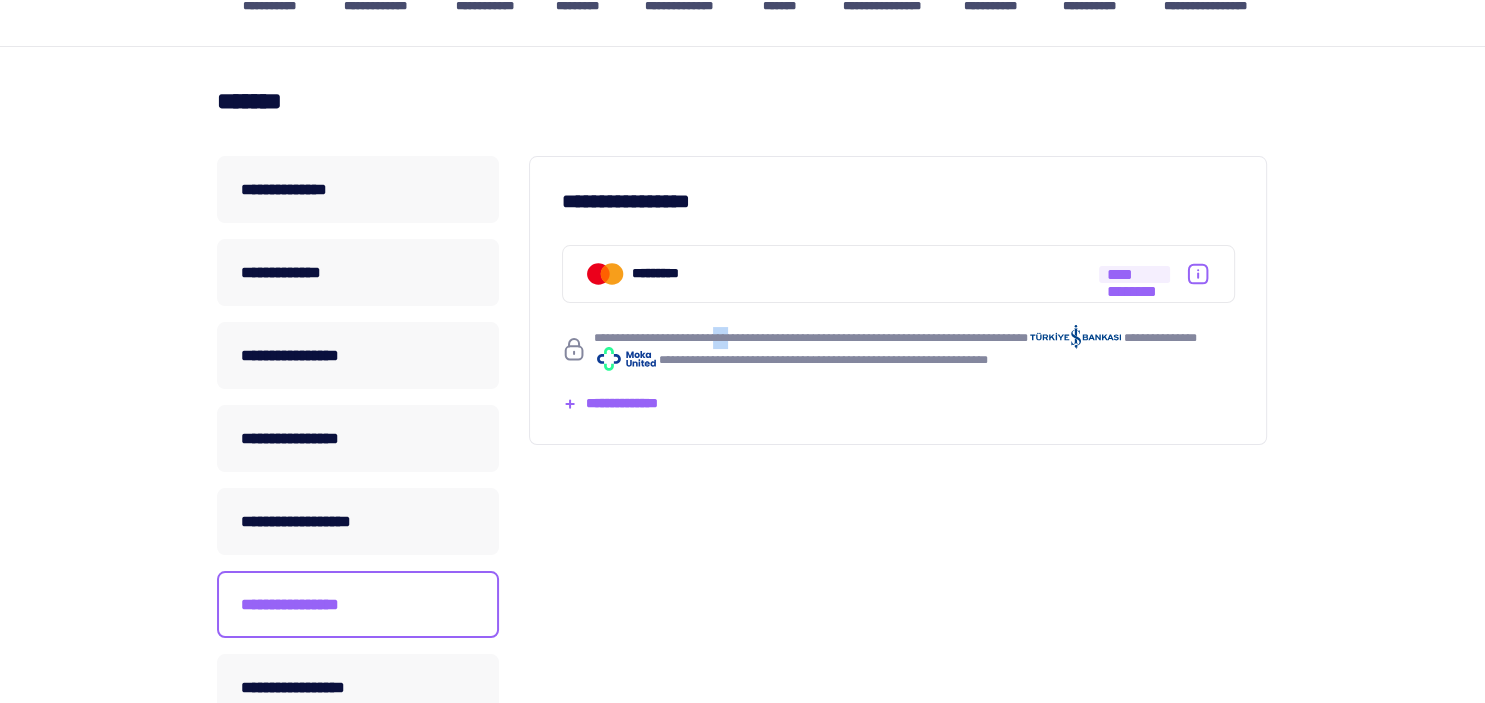 click on "[ADDRESS] [CITY], [STATE]" at bounding box center (914, 349) 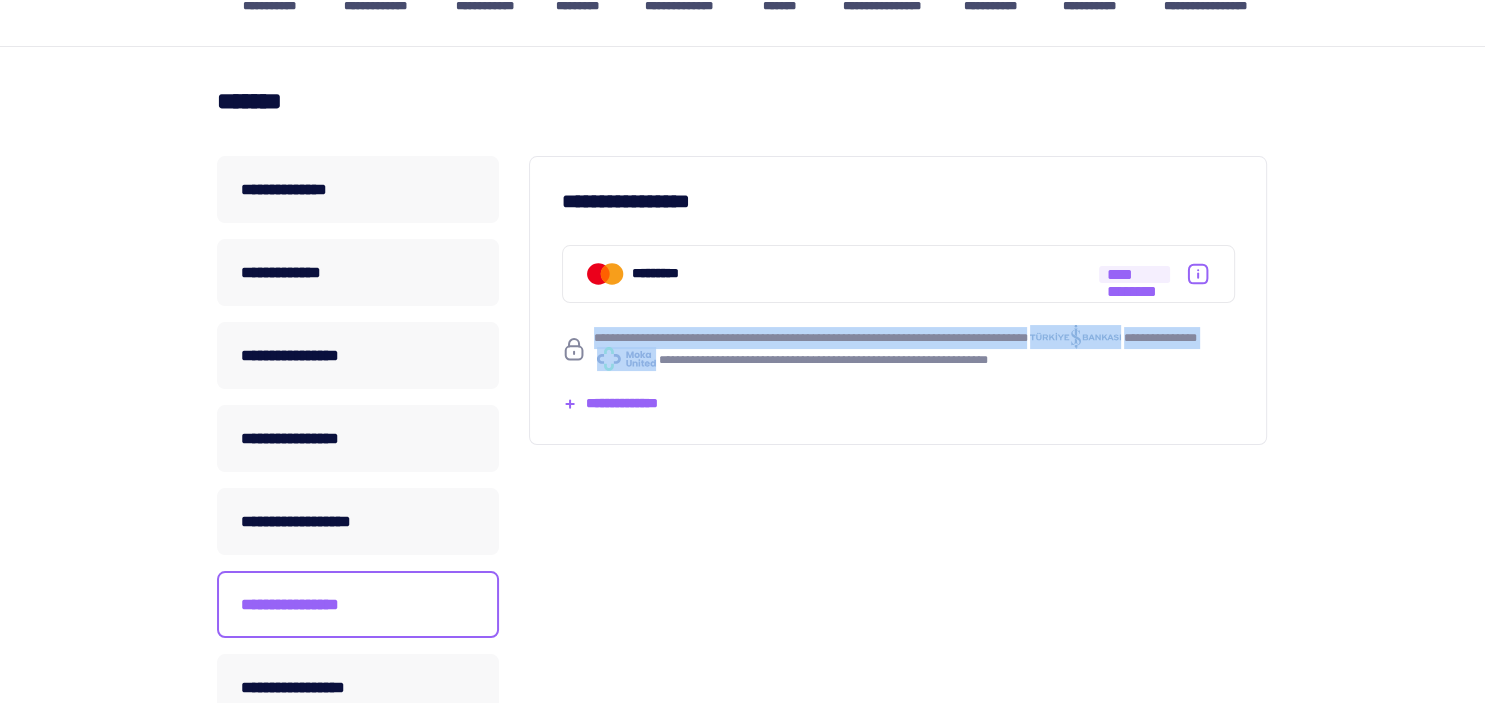 click on "[ADDRESS] [CITY], [STATE]" at bounding box center [914, 349] 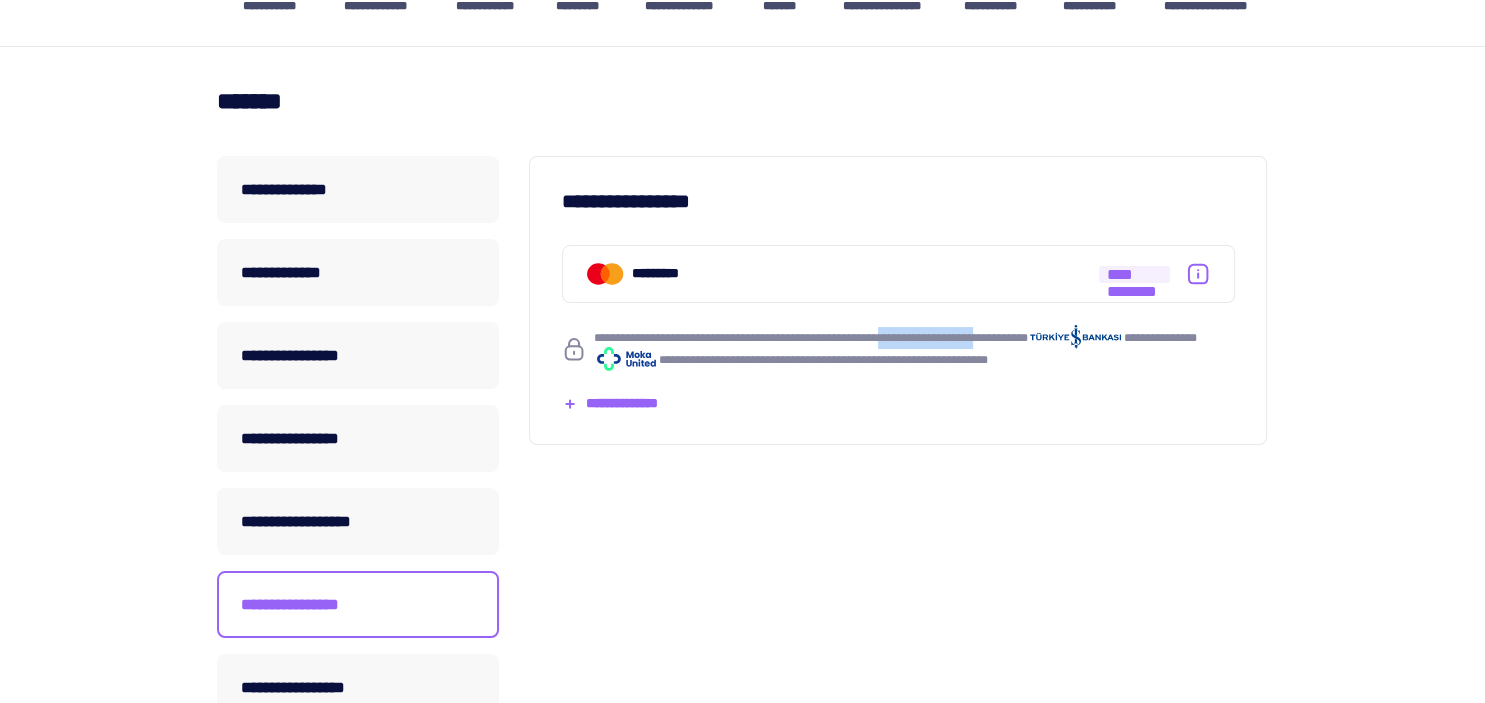 click on "[ADDRESS] [CITY], [STATE]" at bounding box center [914, 349] 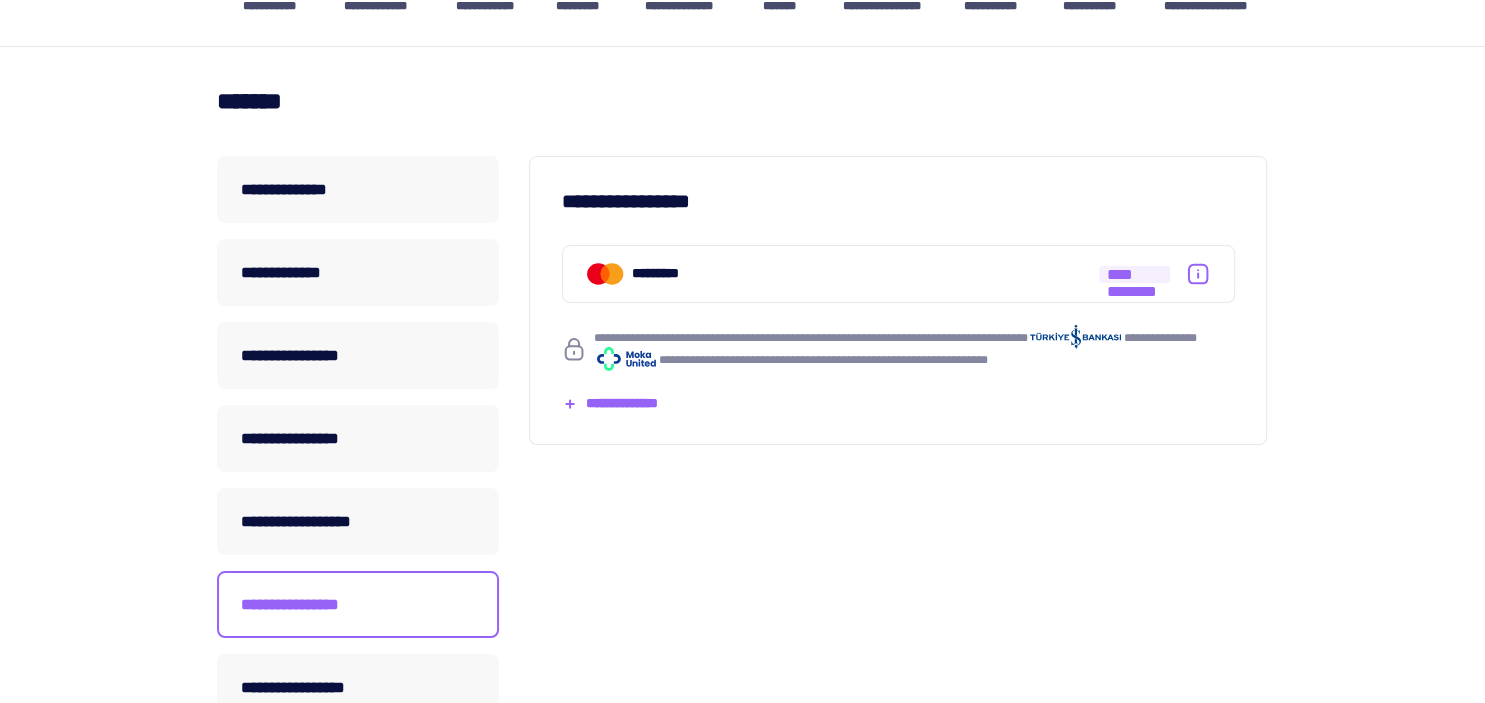 click on "[ADDRESS] [CITY], [STATE]" at bounding box center (914, 349) 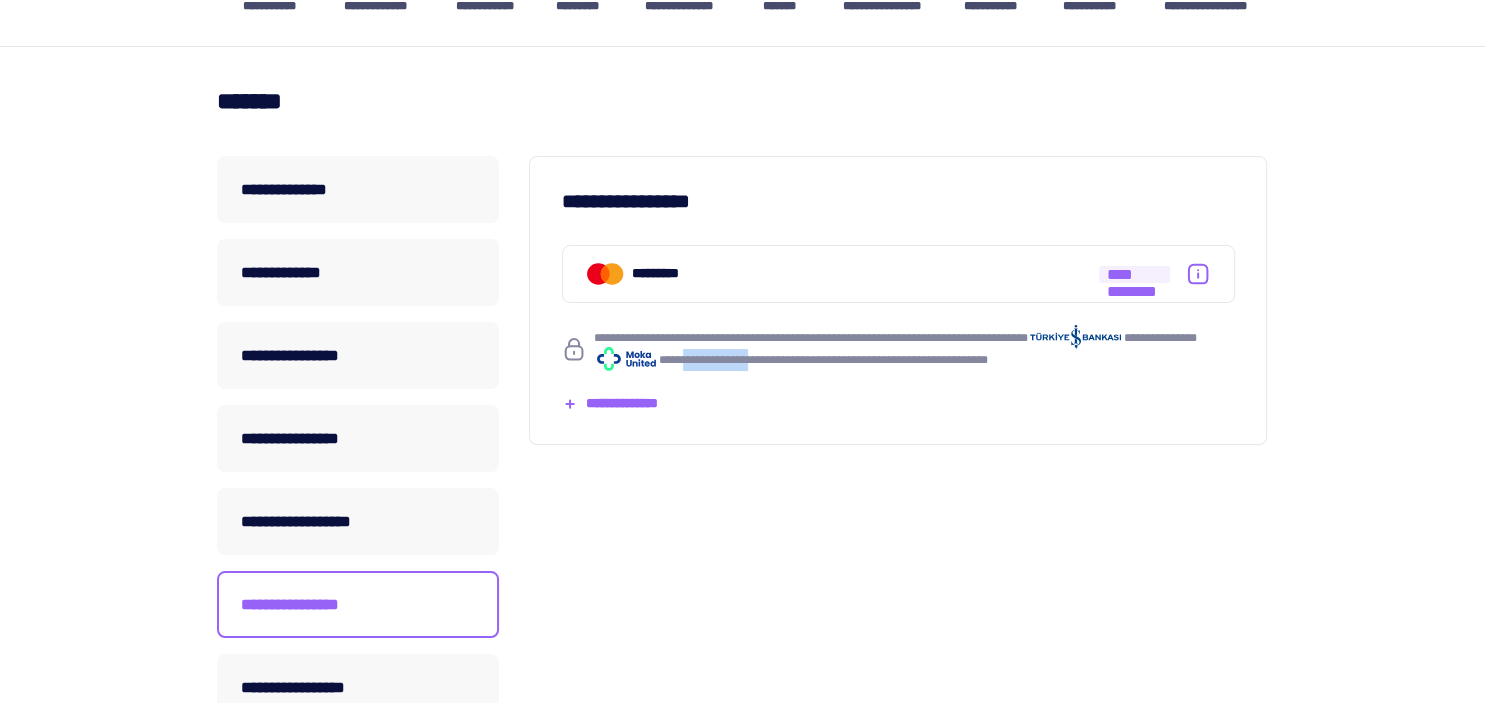 drag, startPoint x: 724, startPoint y: 358, endPoint x: 792, endPoint y: 354, distance: 68.117546 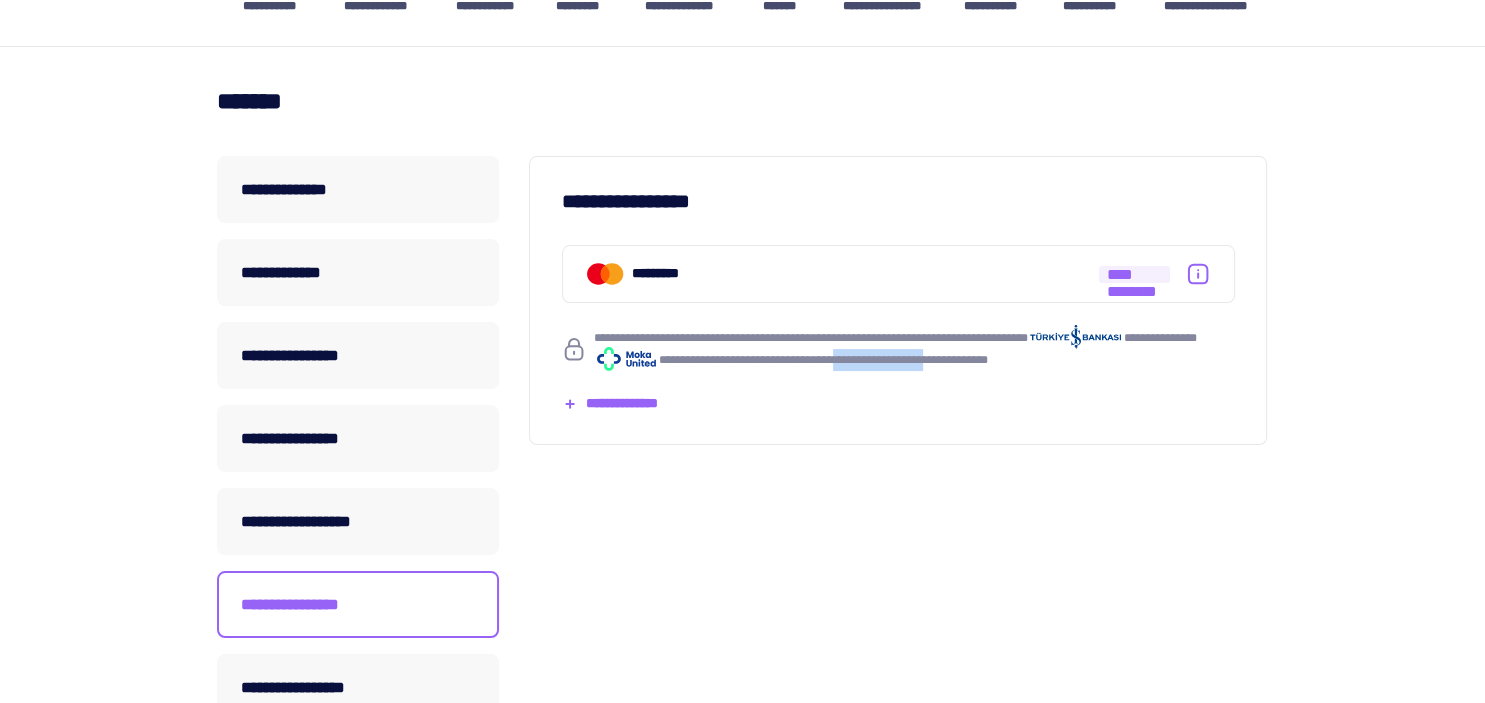 drag, startPoint x: 915, startPoint y: 354, endPoint x: 947, endPoint y: 354, distance: 32 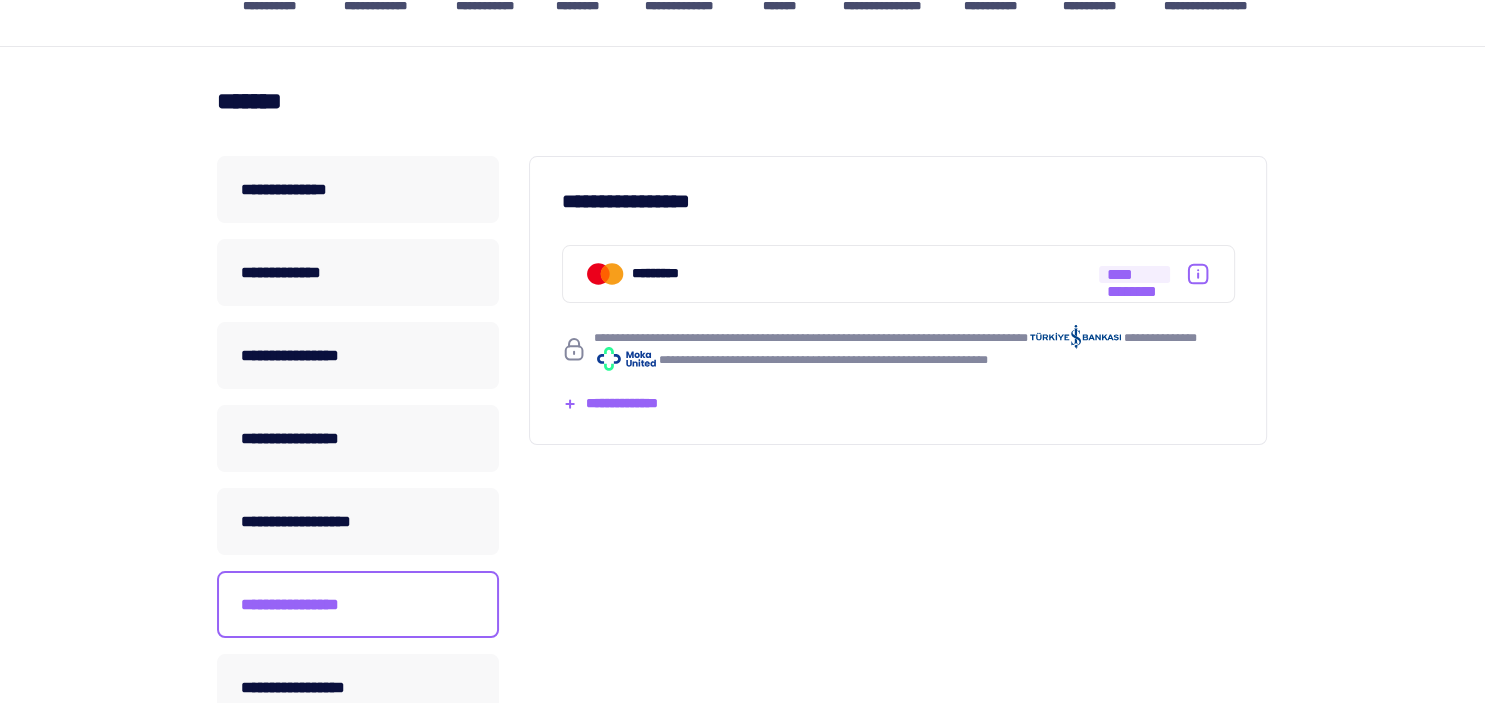 click on "[ADDRESS] [CITY], [STATE]" at bounding box center [914, 349] 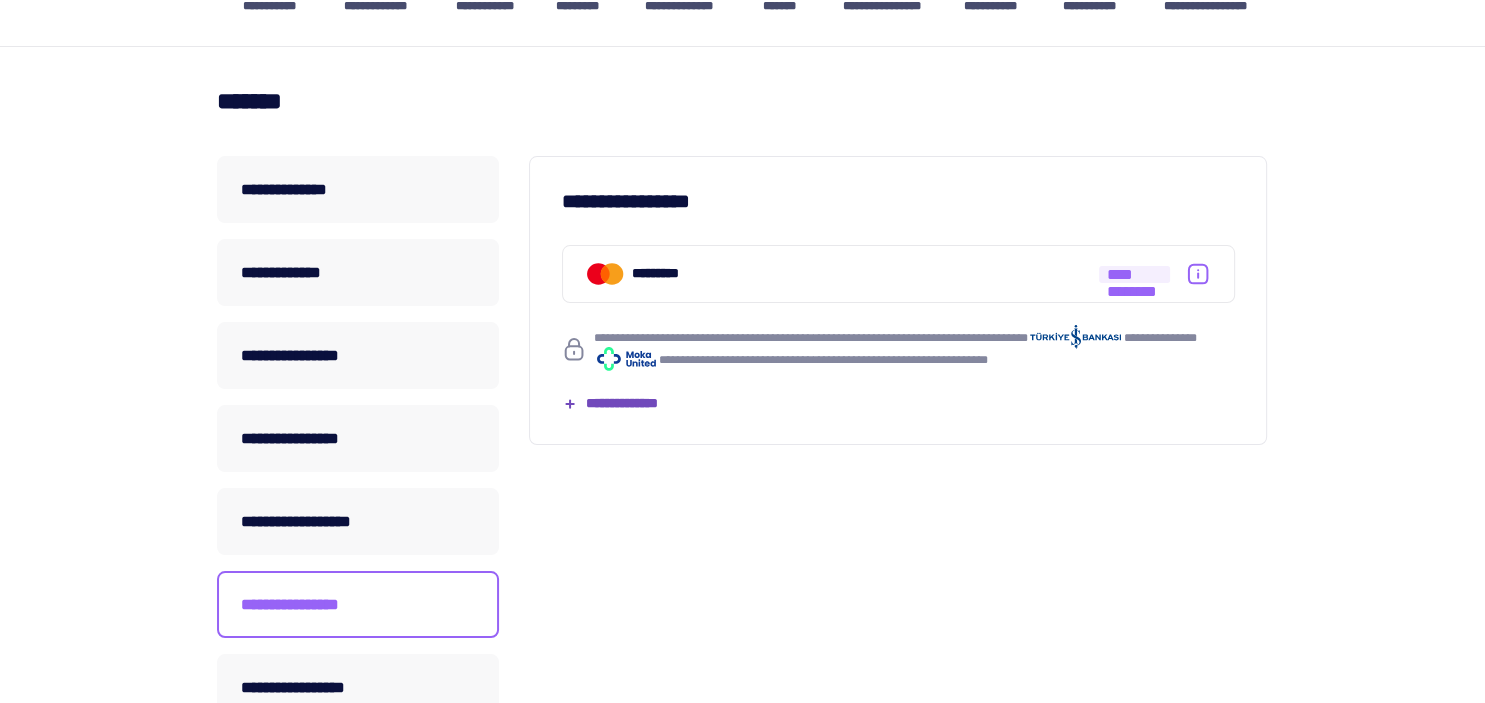 click on "**********" at bounding box center [620, 403] 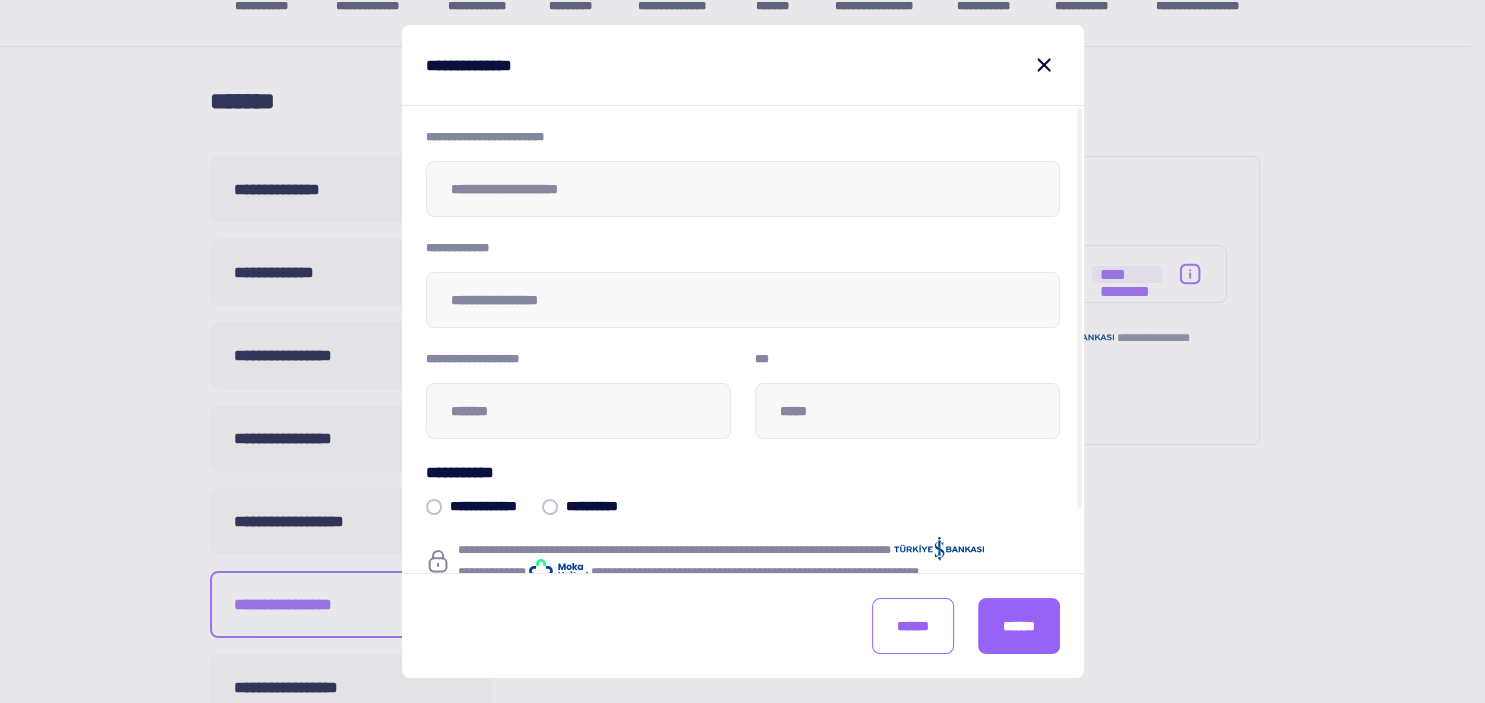 click on "[FIRST] [LAST]" at bounding box center (743, 173) 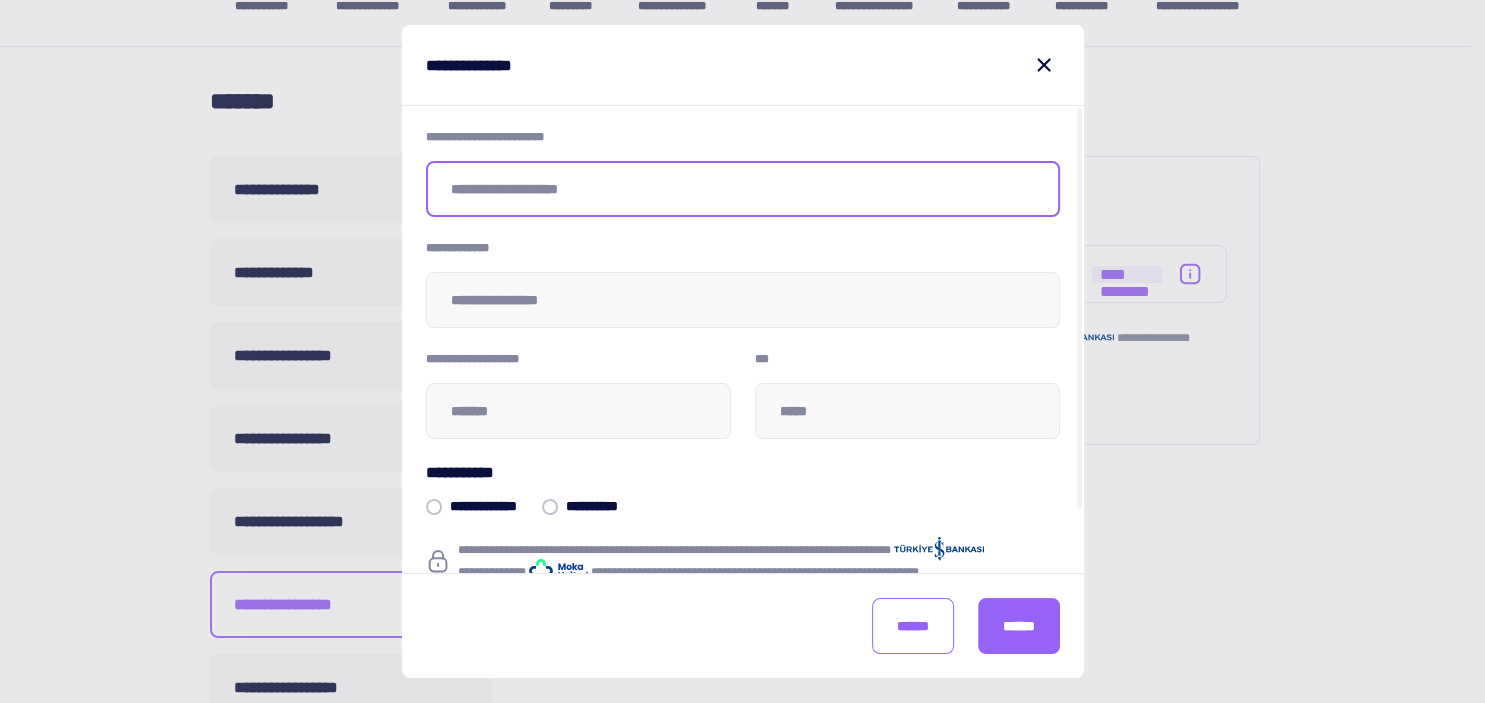 click at bounding box center (743, 189) 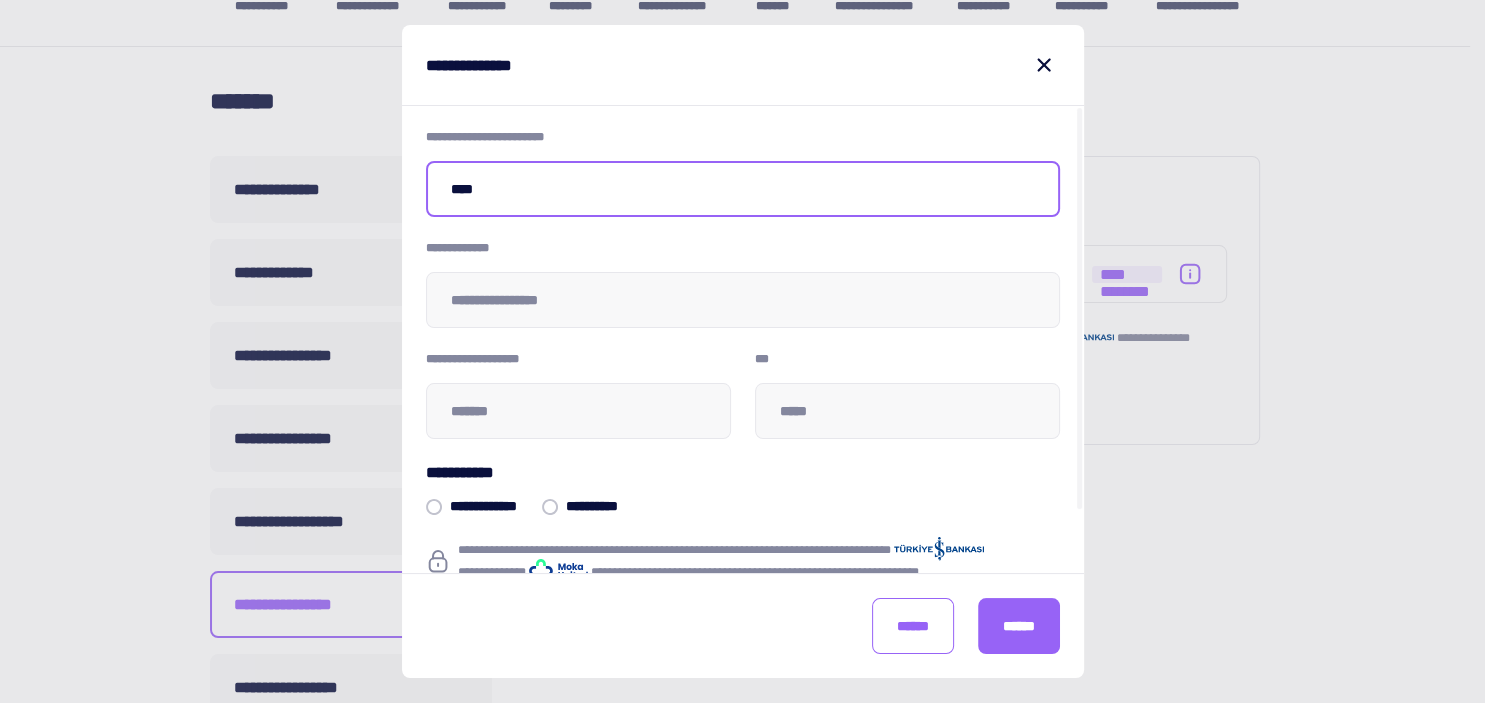 click on "****" at bounding box center [743, 189] 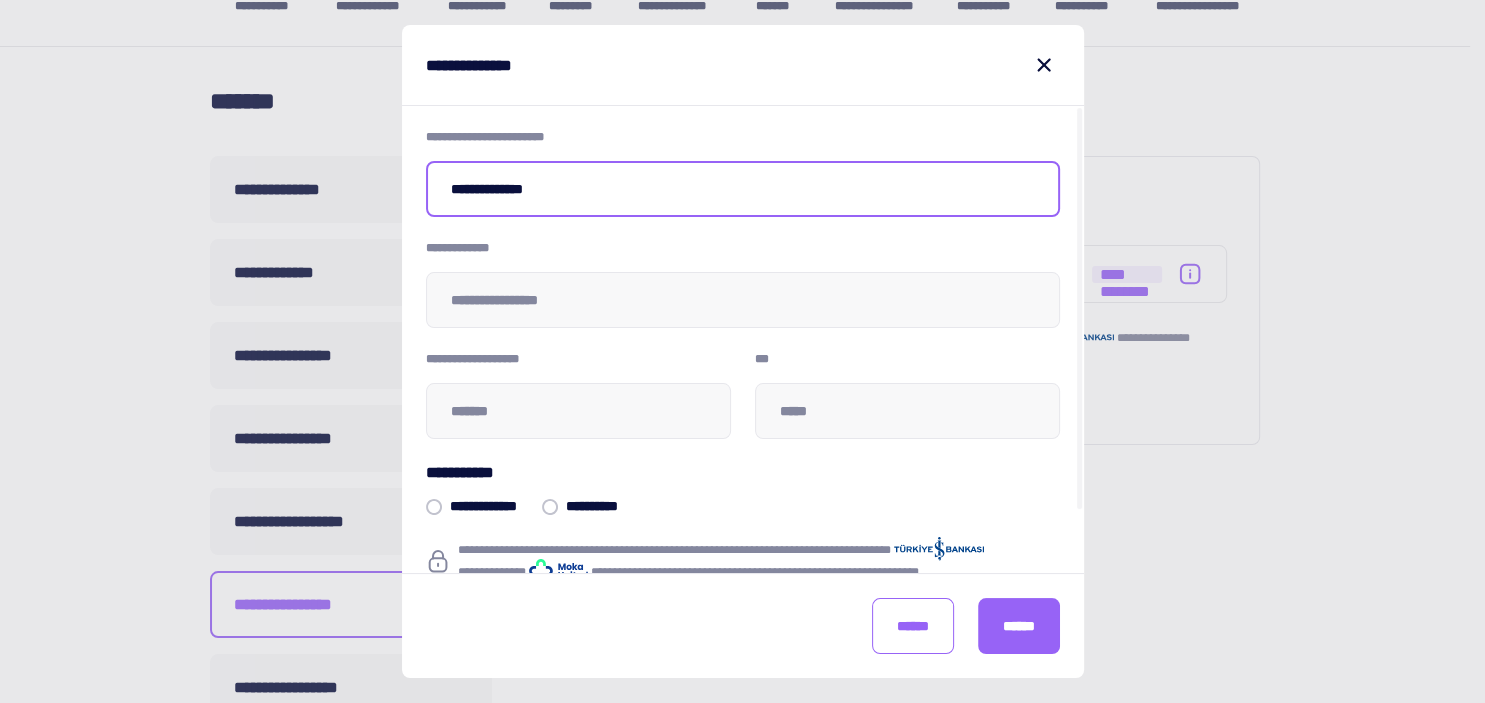 type on "**********" 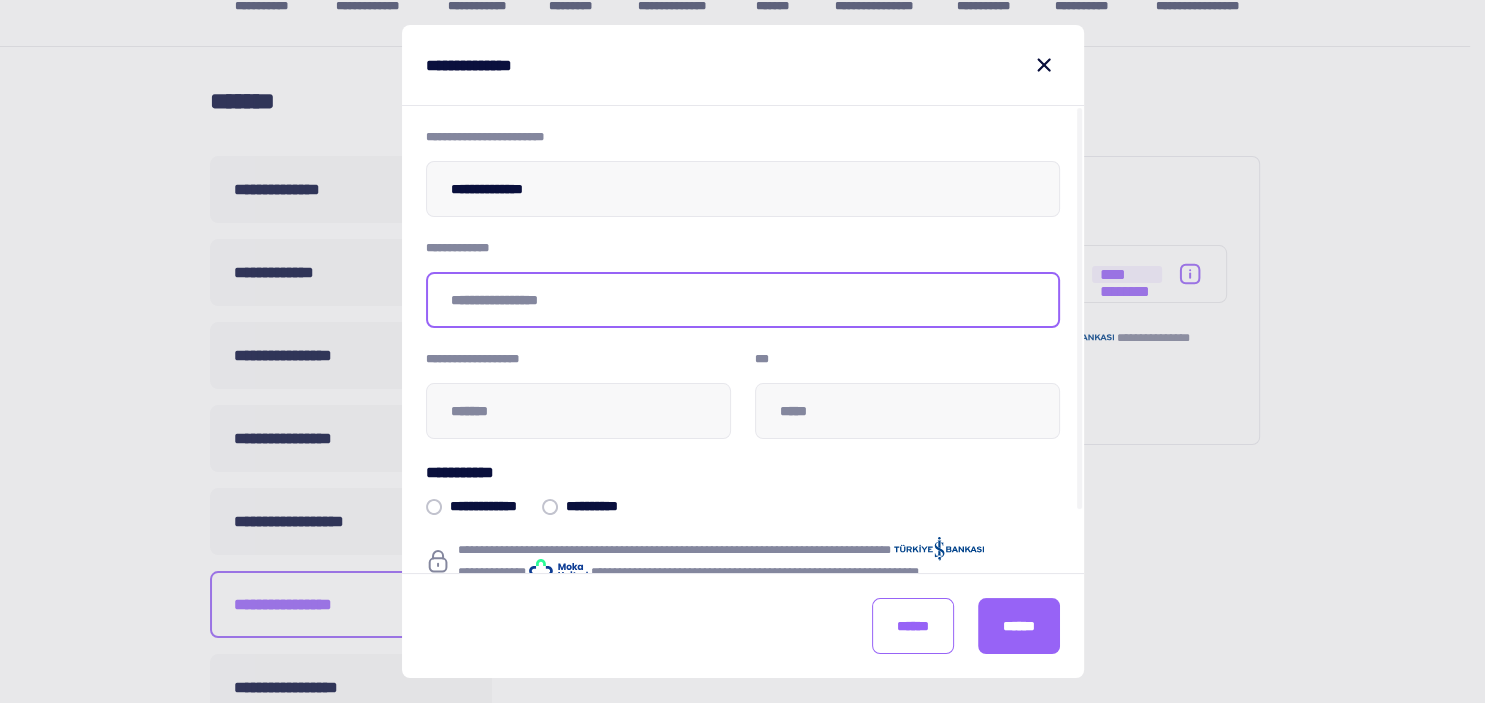 click at bounding box center [743, 300] 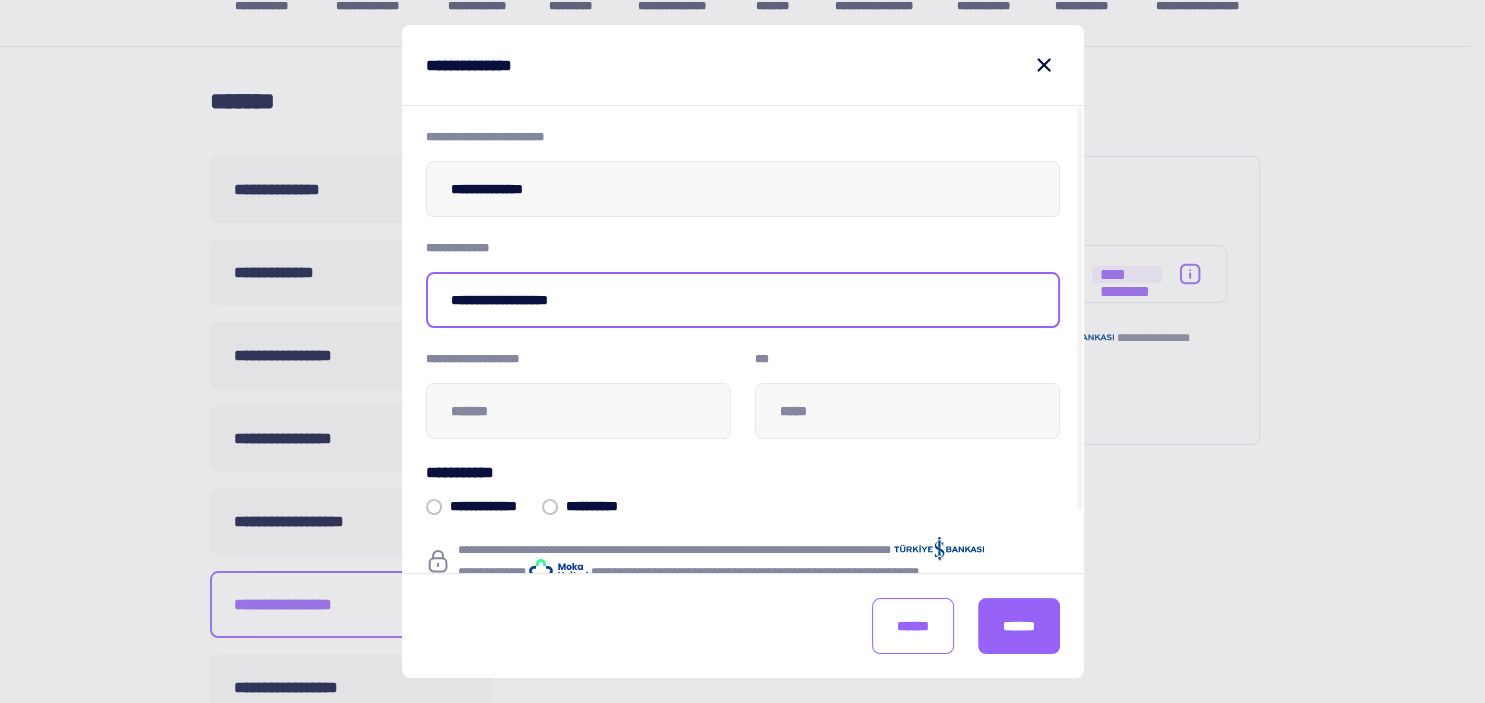 type on "**********" 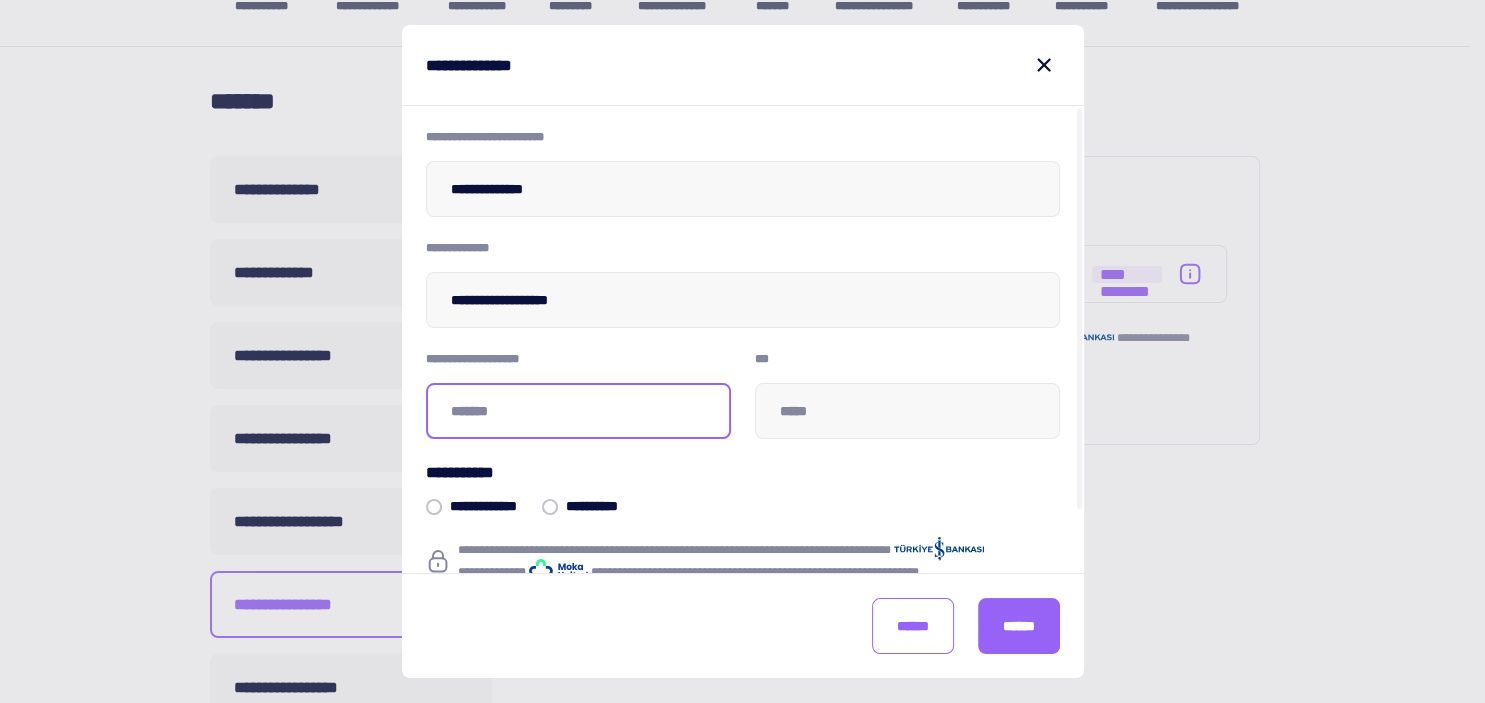 paste on "*****" 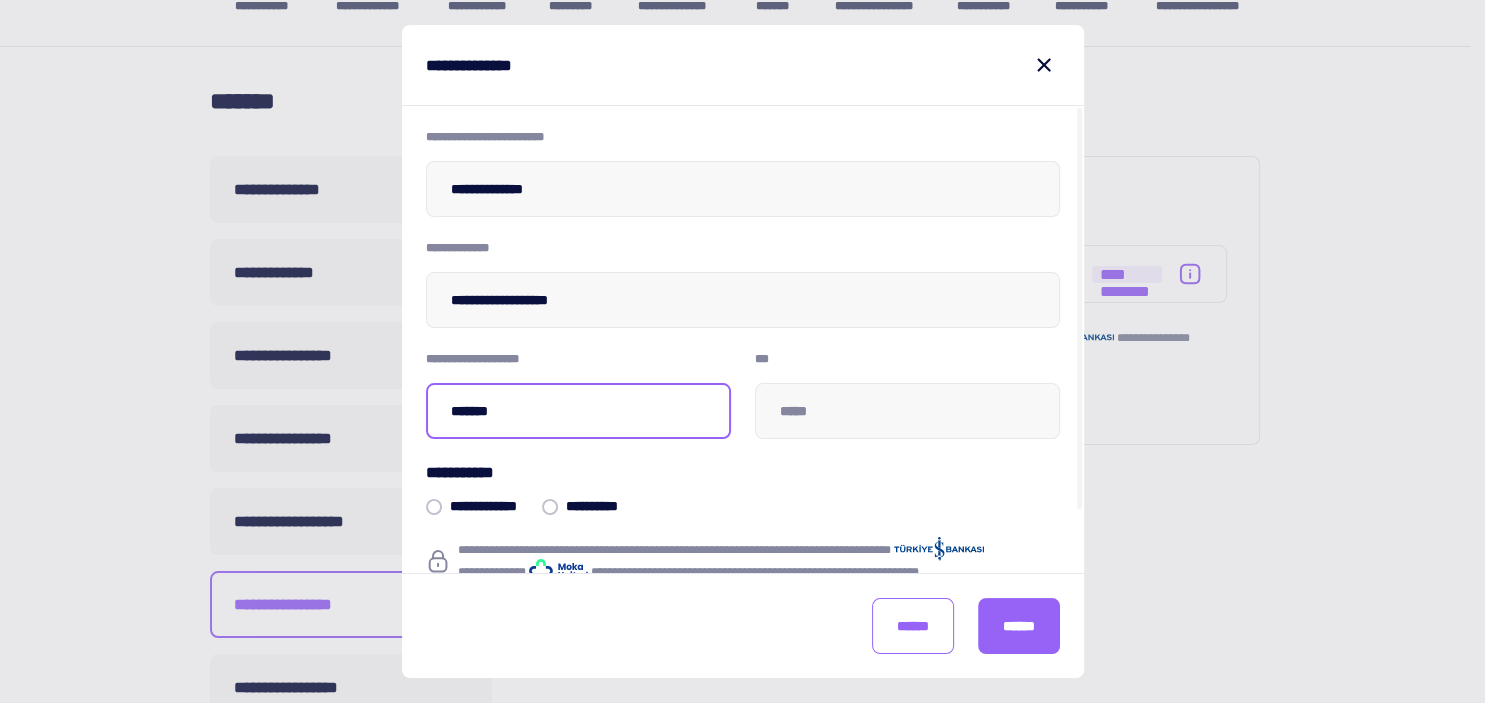 type on "*****" 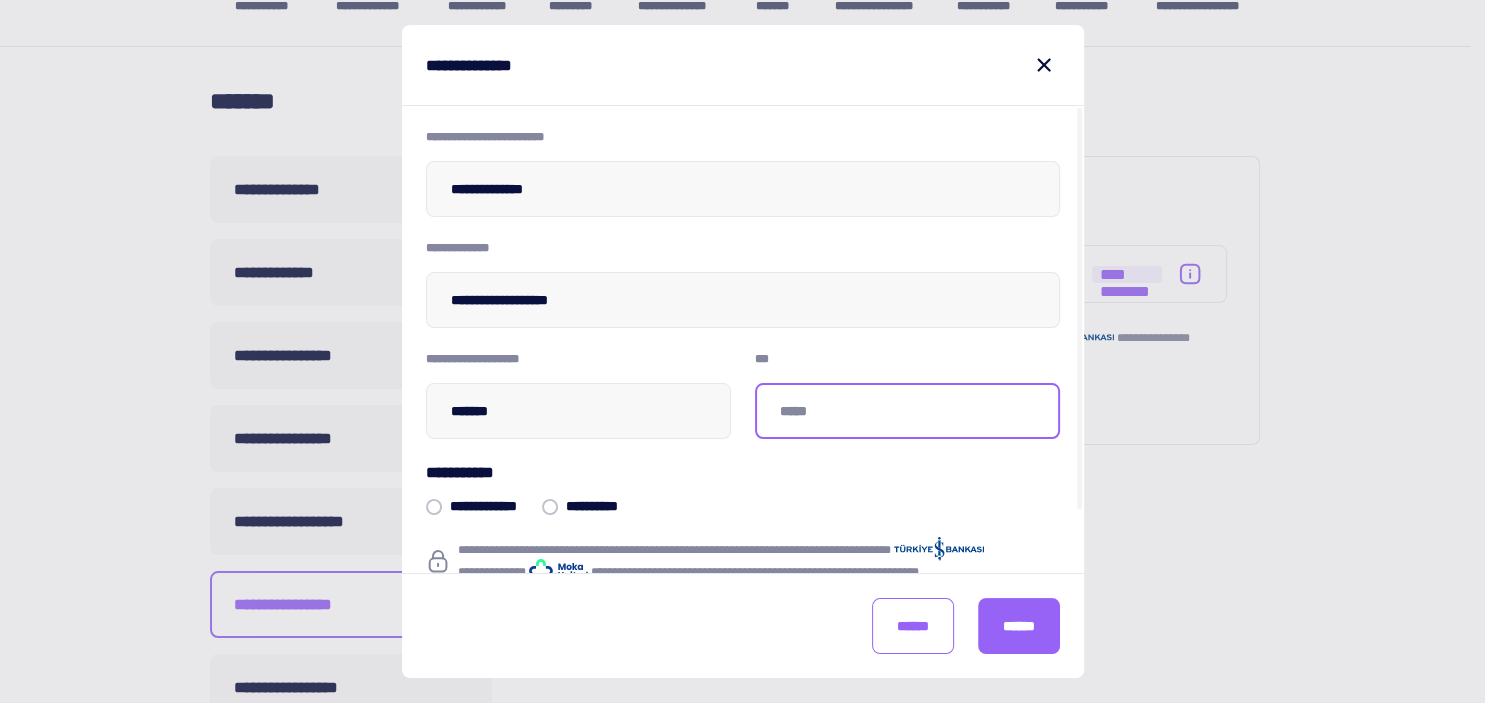 paste on "***" 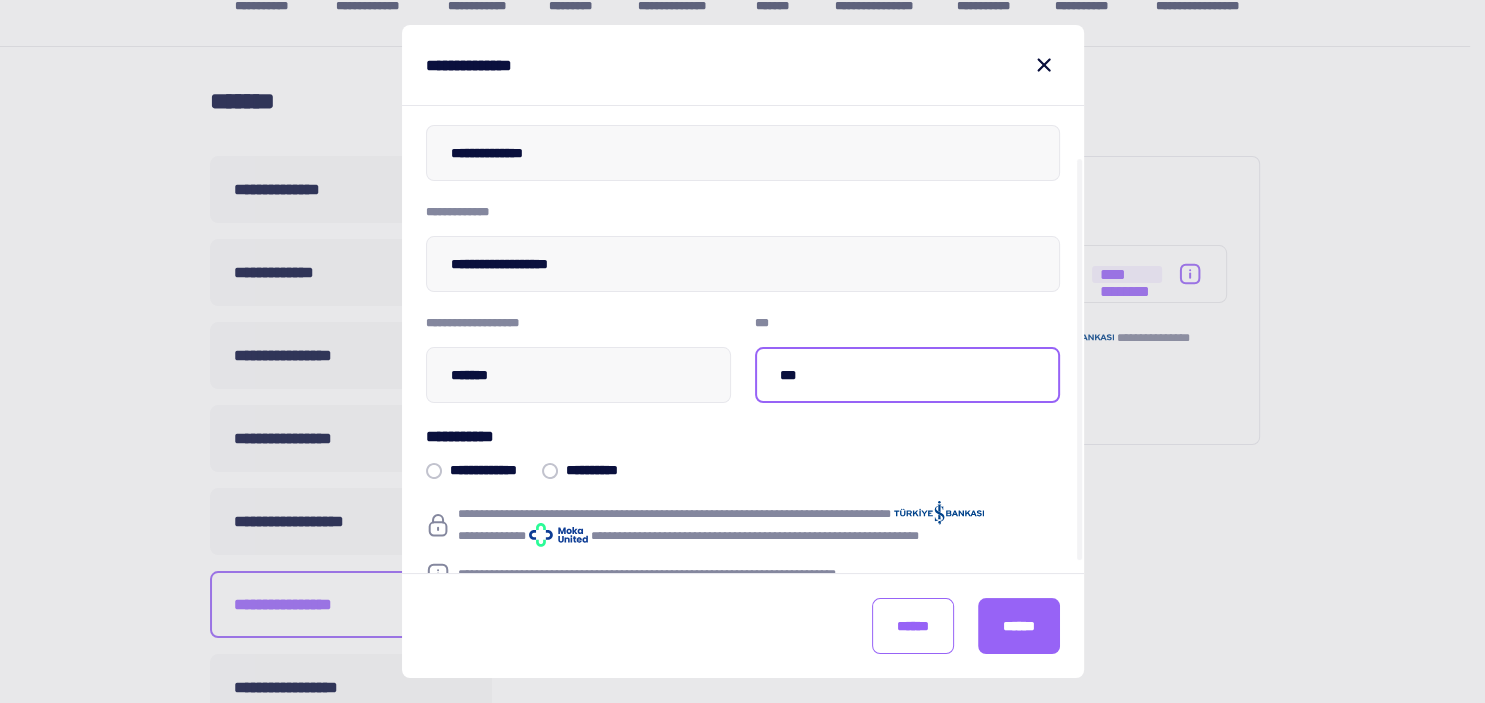 scroll, scrollTop: 72, scrollLeft: 0, axis: vertical 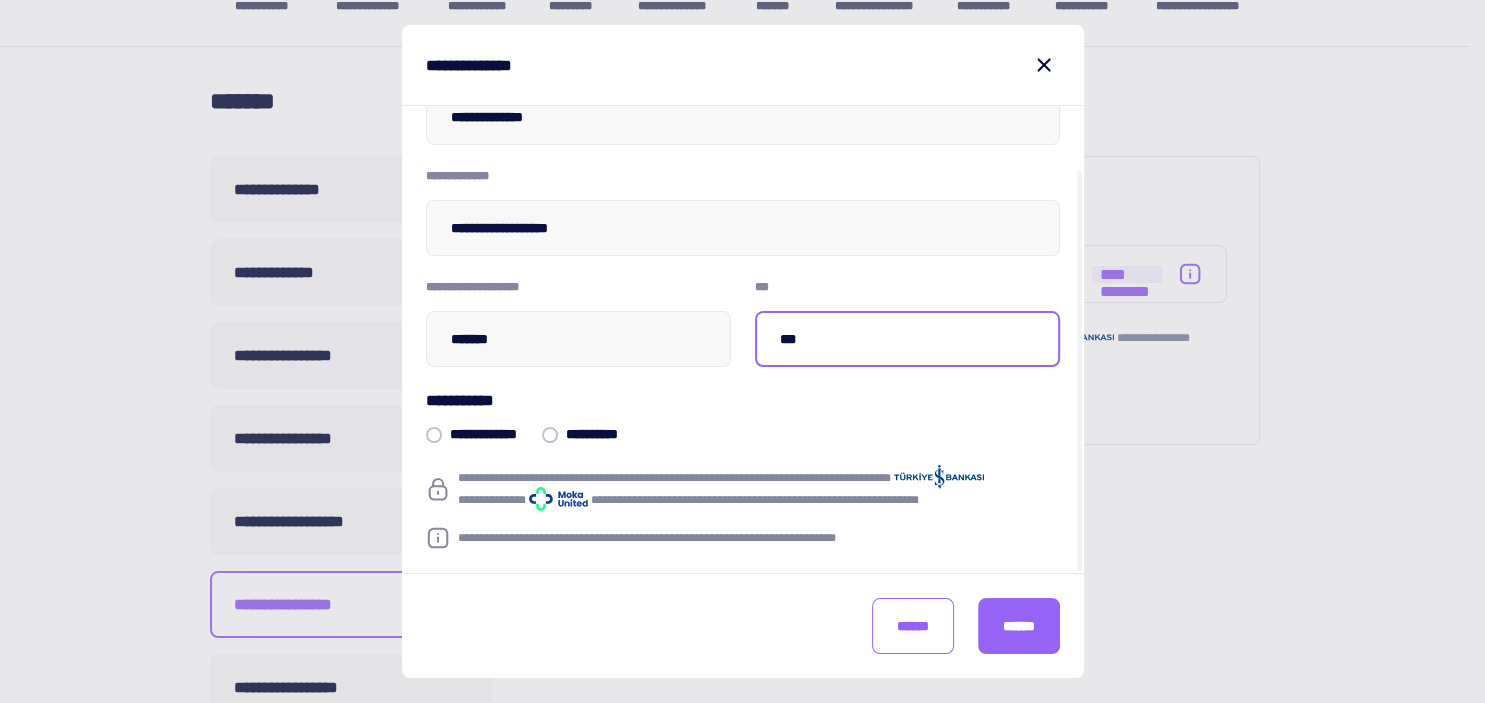 type on "***" 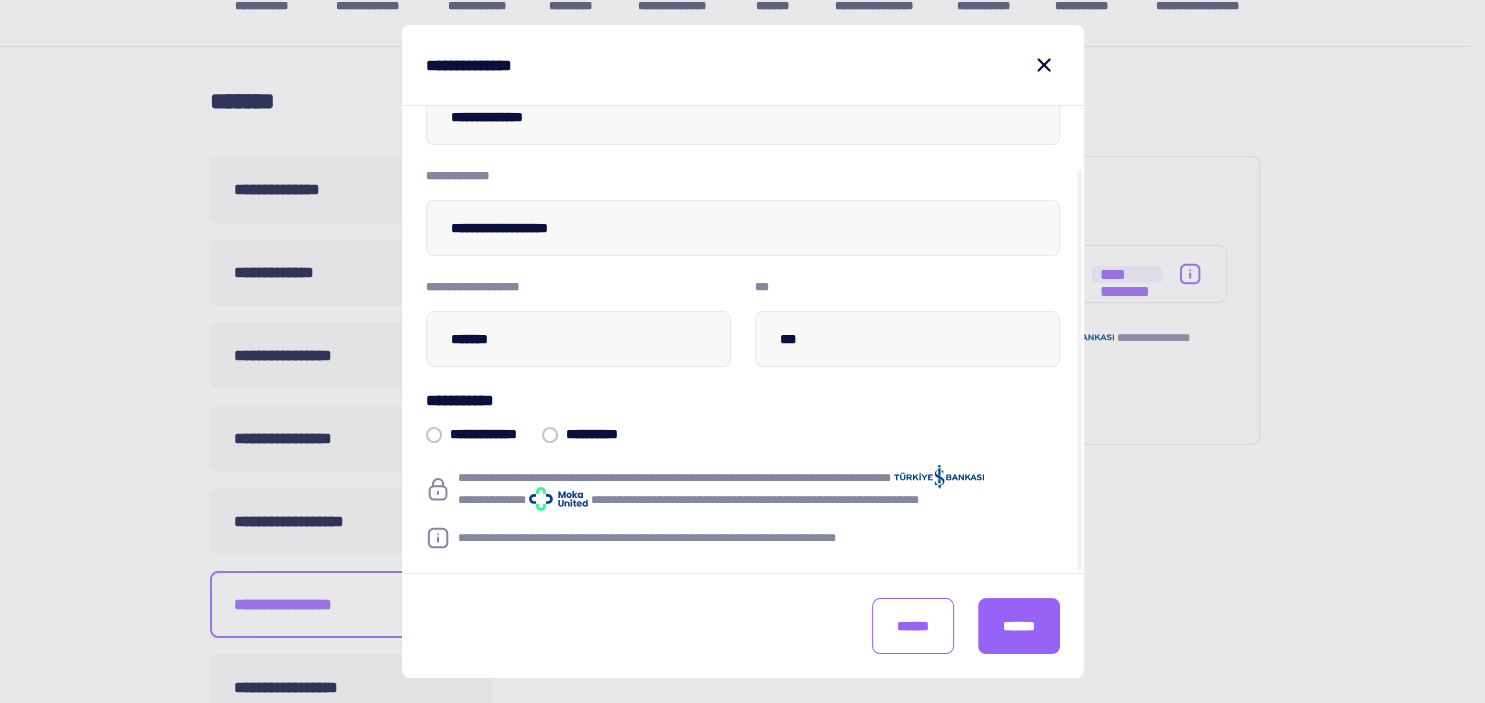 click at bounding box center (550, 435) 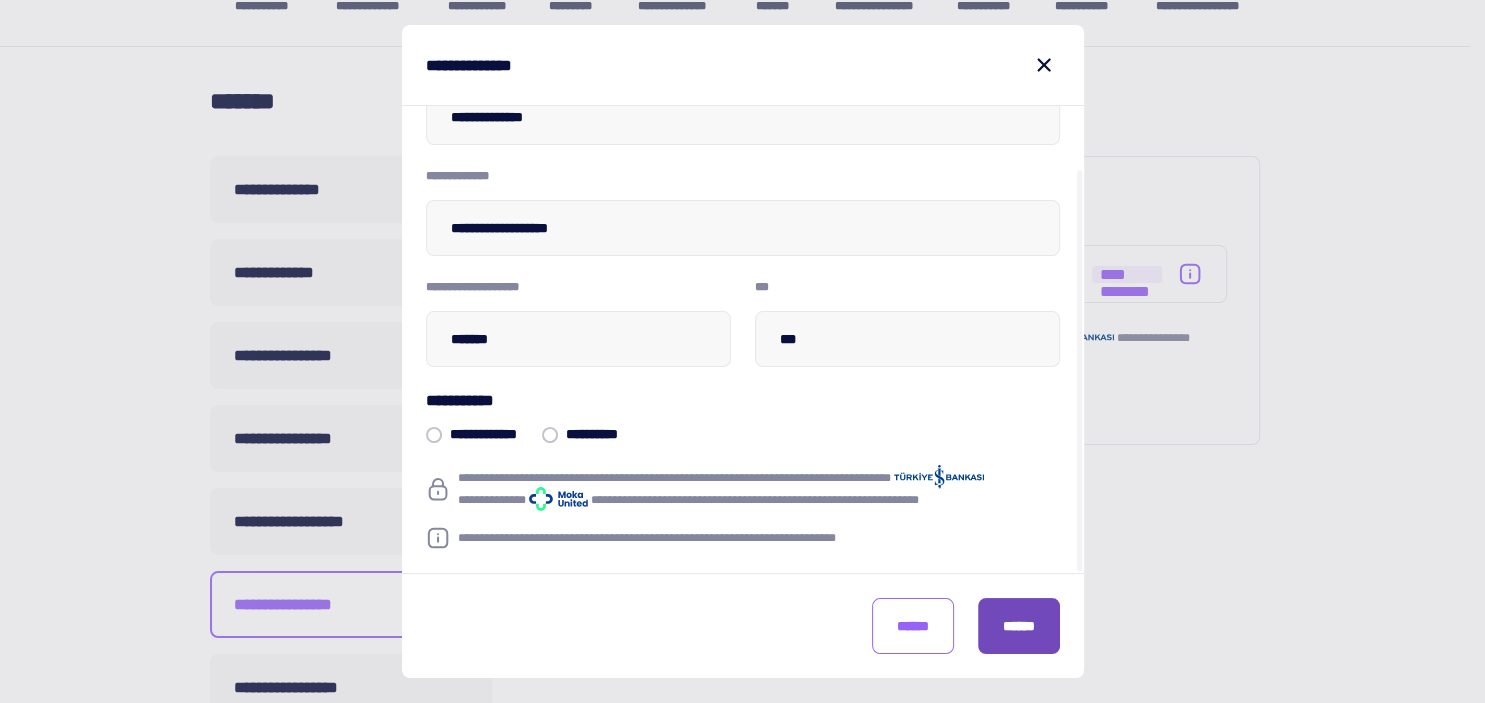 click on "******" at bounding box center (1019, 626) 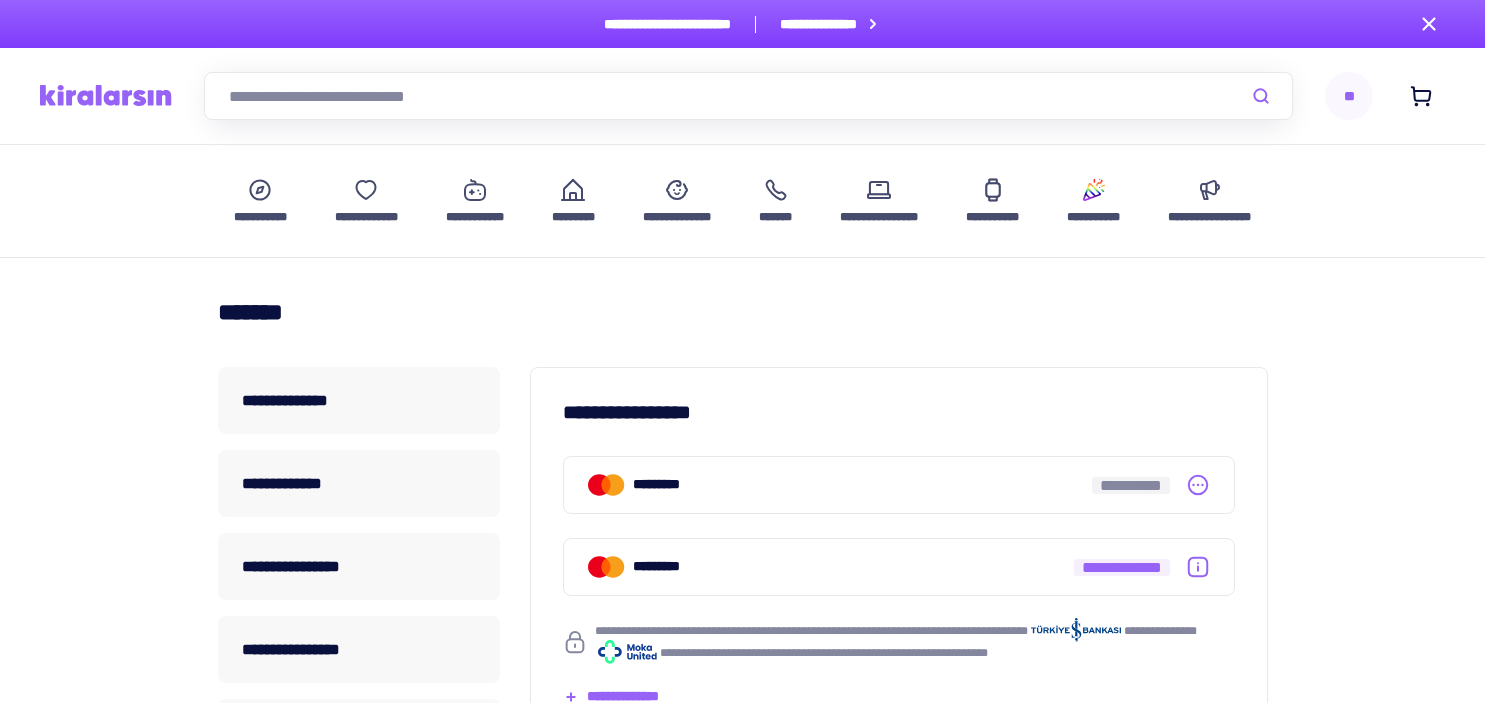 scroll, scrollTop: 0, scrollLeft: 0, axis: both 